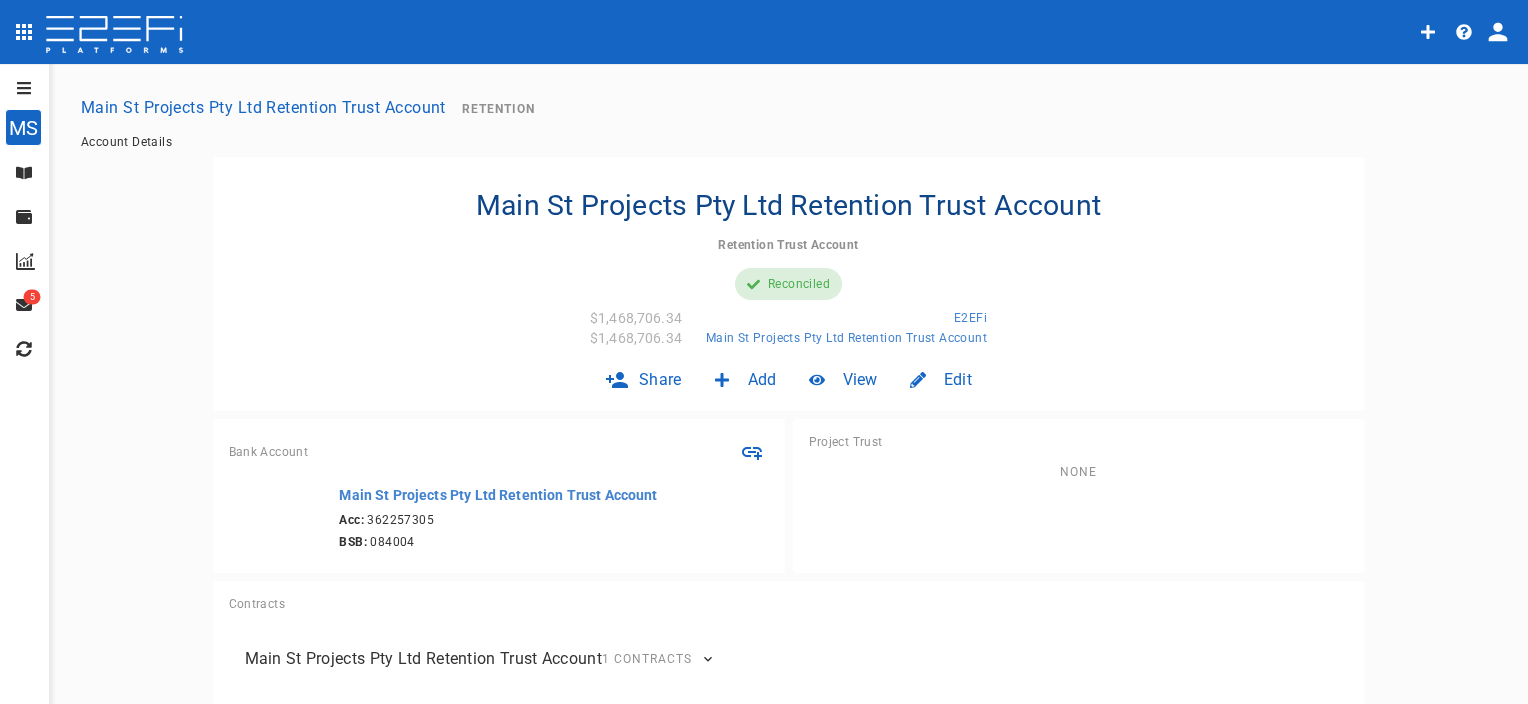 scroll, scrollTop: 0, scrollLeft: 0, axis: both 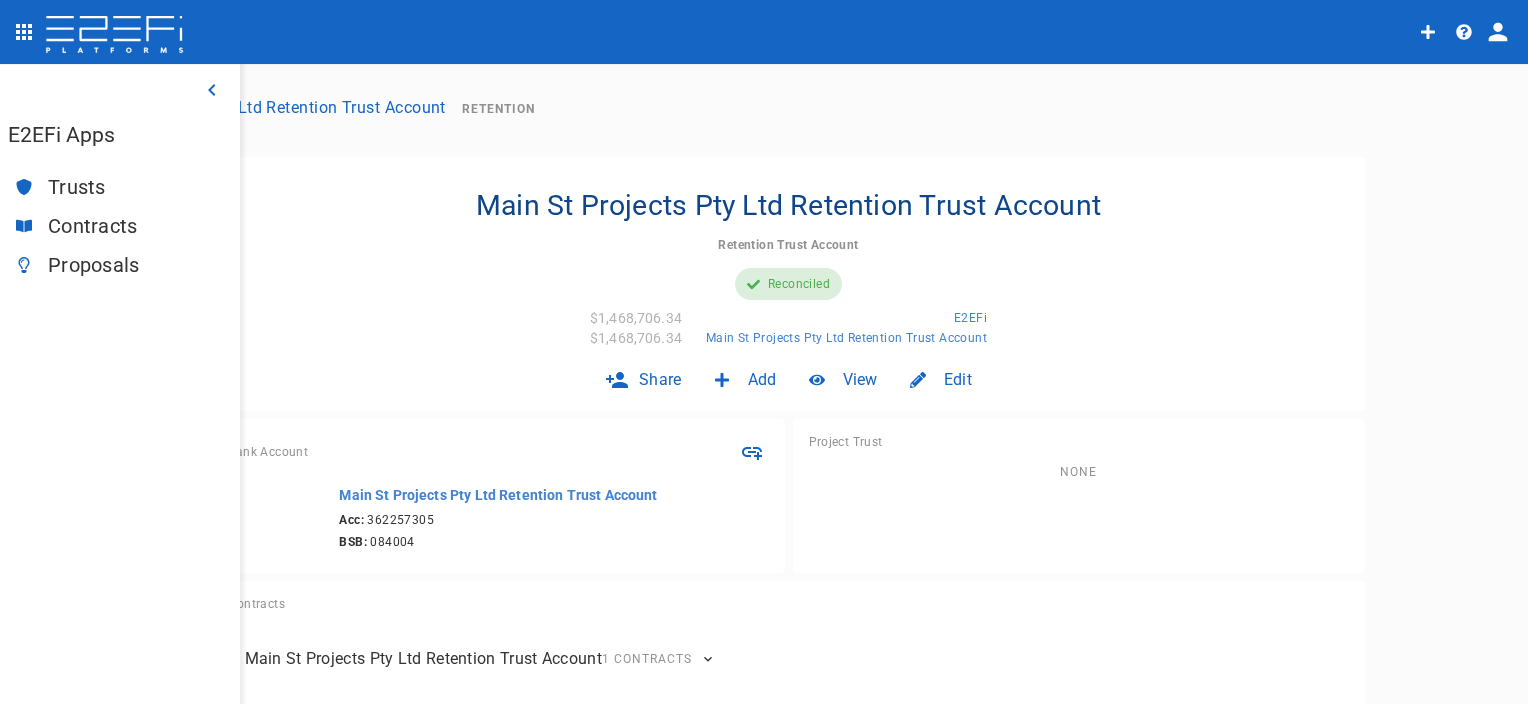 click on "Trusts" at bounding box center [136, 187] 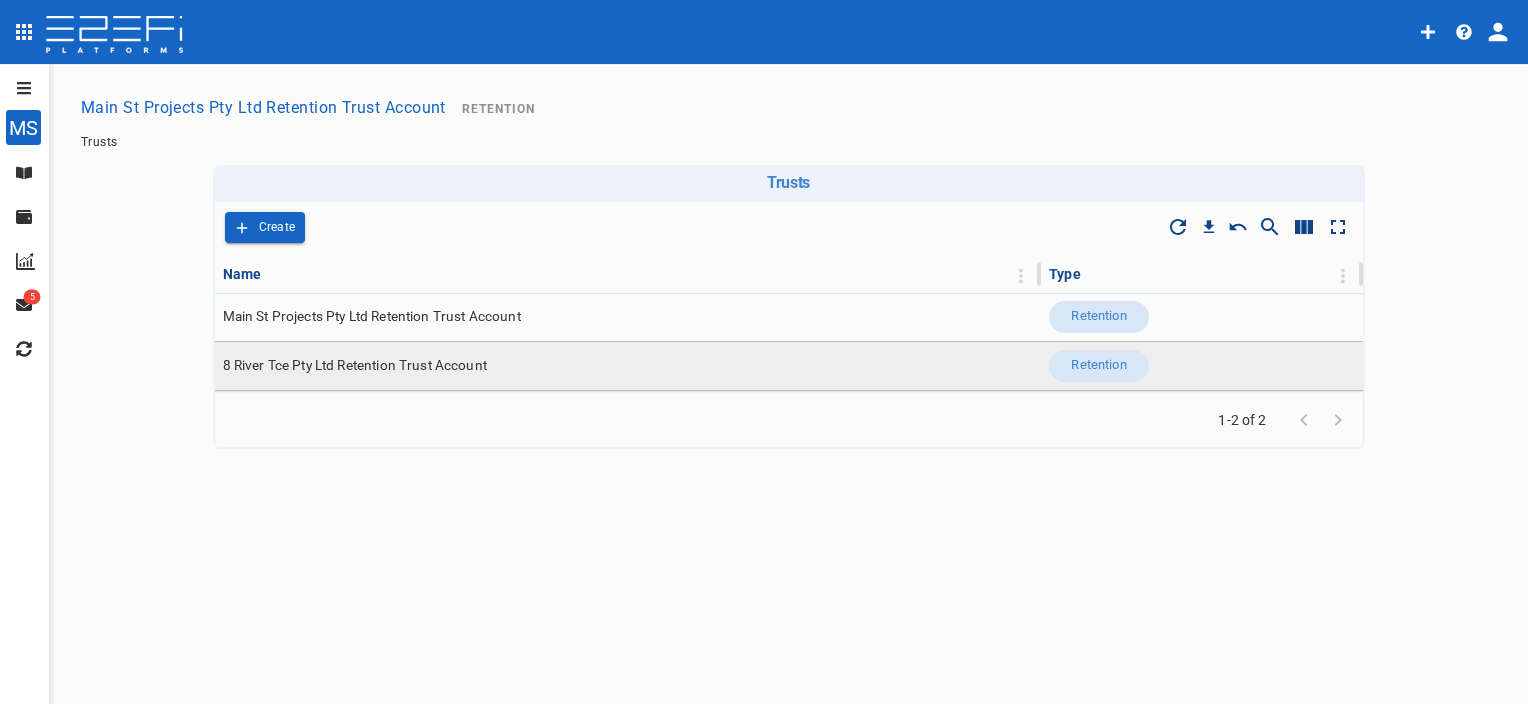 click on "8 River Tce Pty Ltd Retention Trust Account" at bounding box center [355, 365] 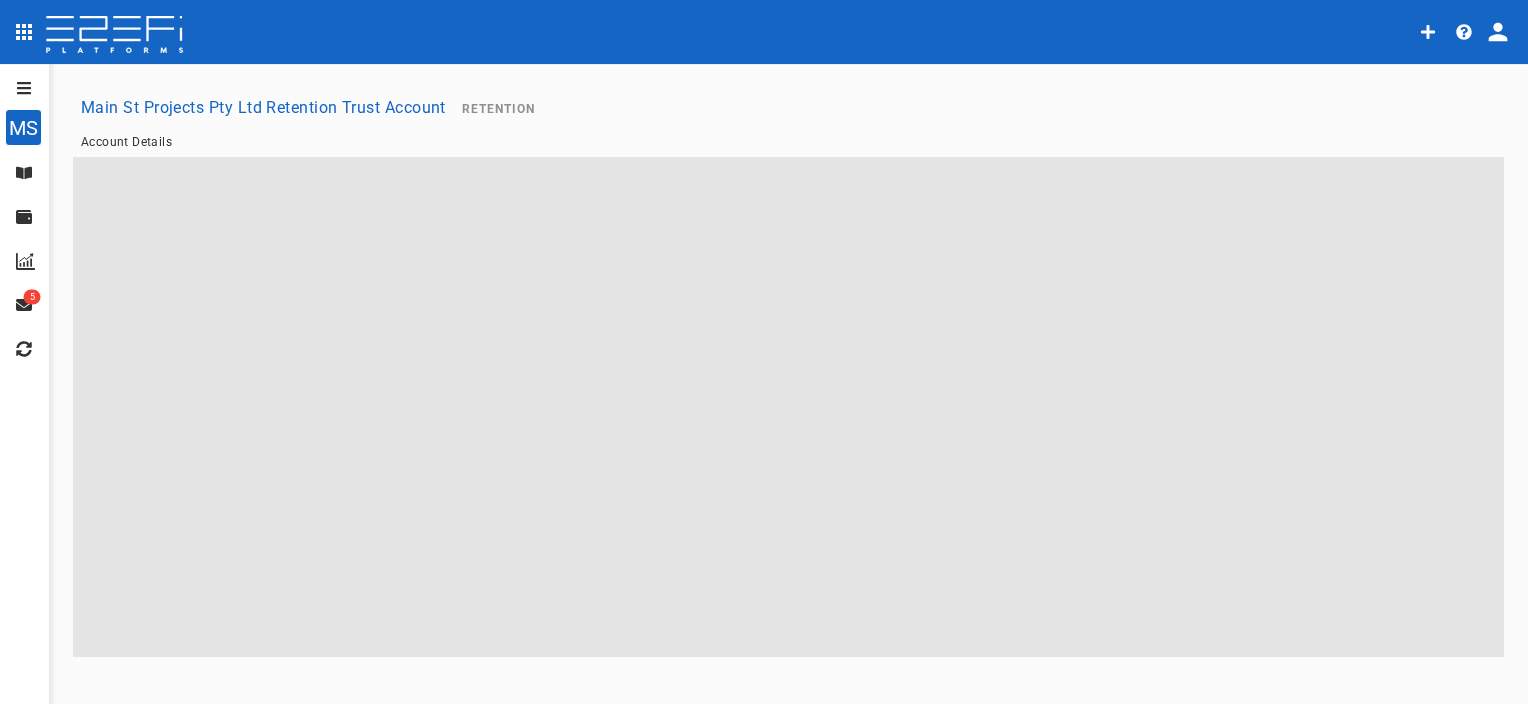 type on "8 River Tce Pty Ltd Retention Trust Account" 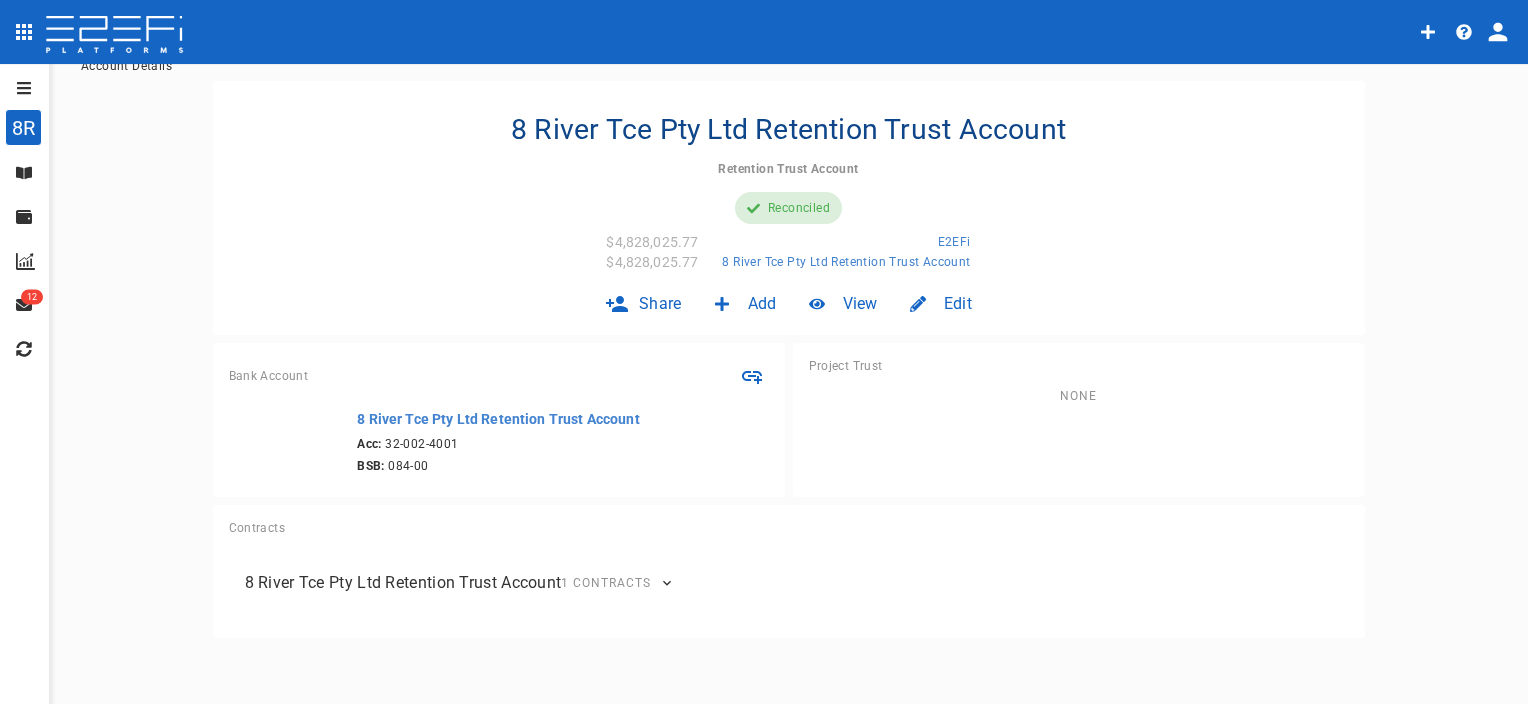 scroll, scrollTop: 76, scrollLeft: 0, axis: vertical 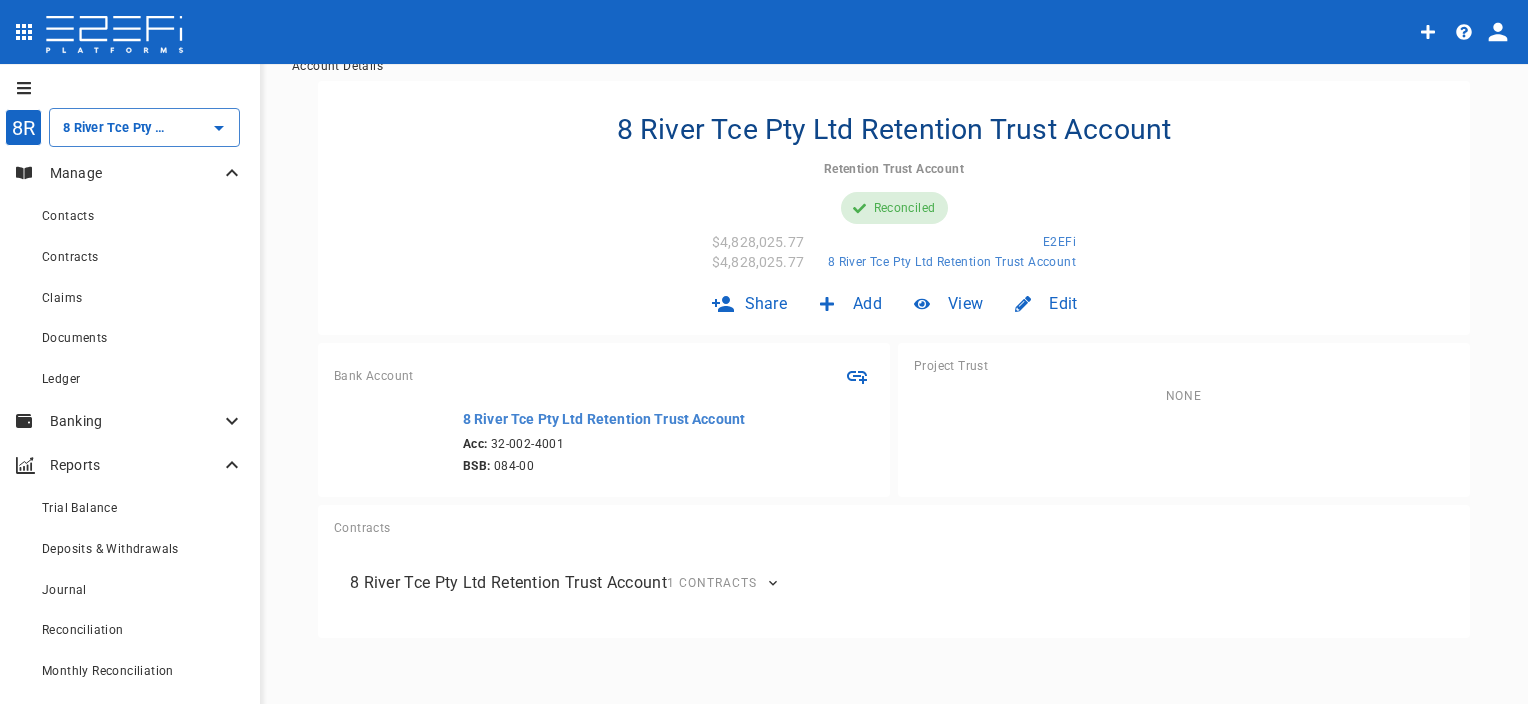 click on "Banking" at bounding box center (135, 421) 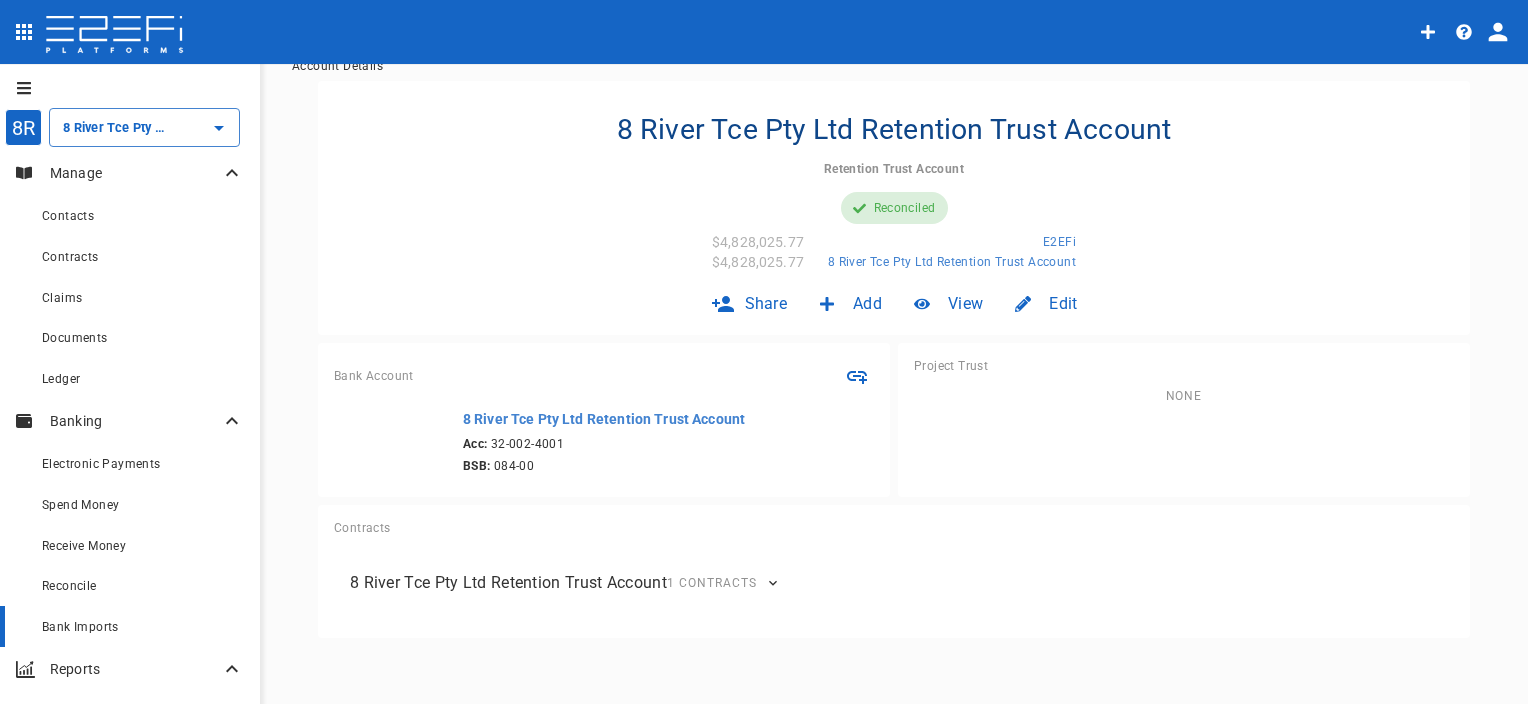 click on "Bank Imports" at bounding box center (143, 626) 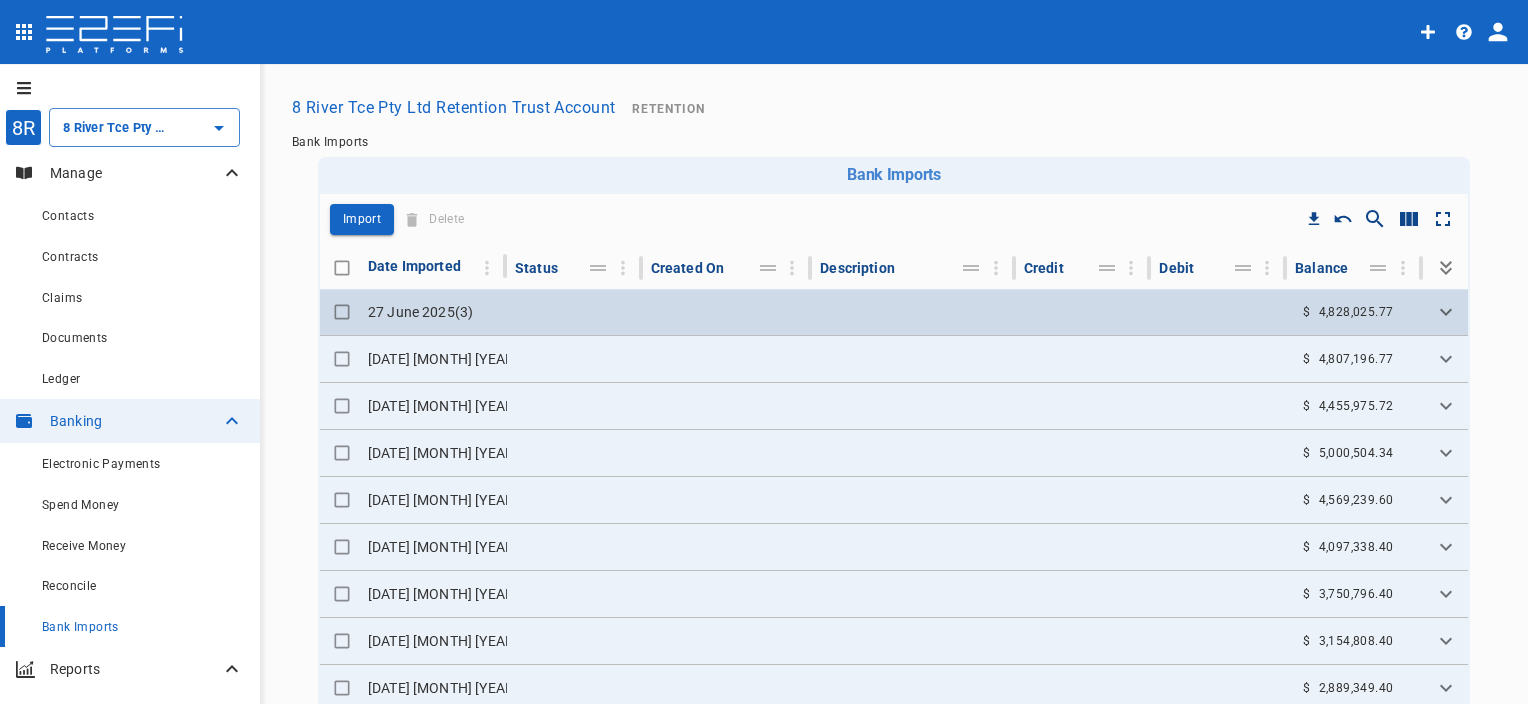 click at bounding box center (575, 312) 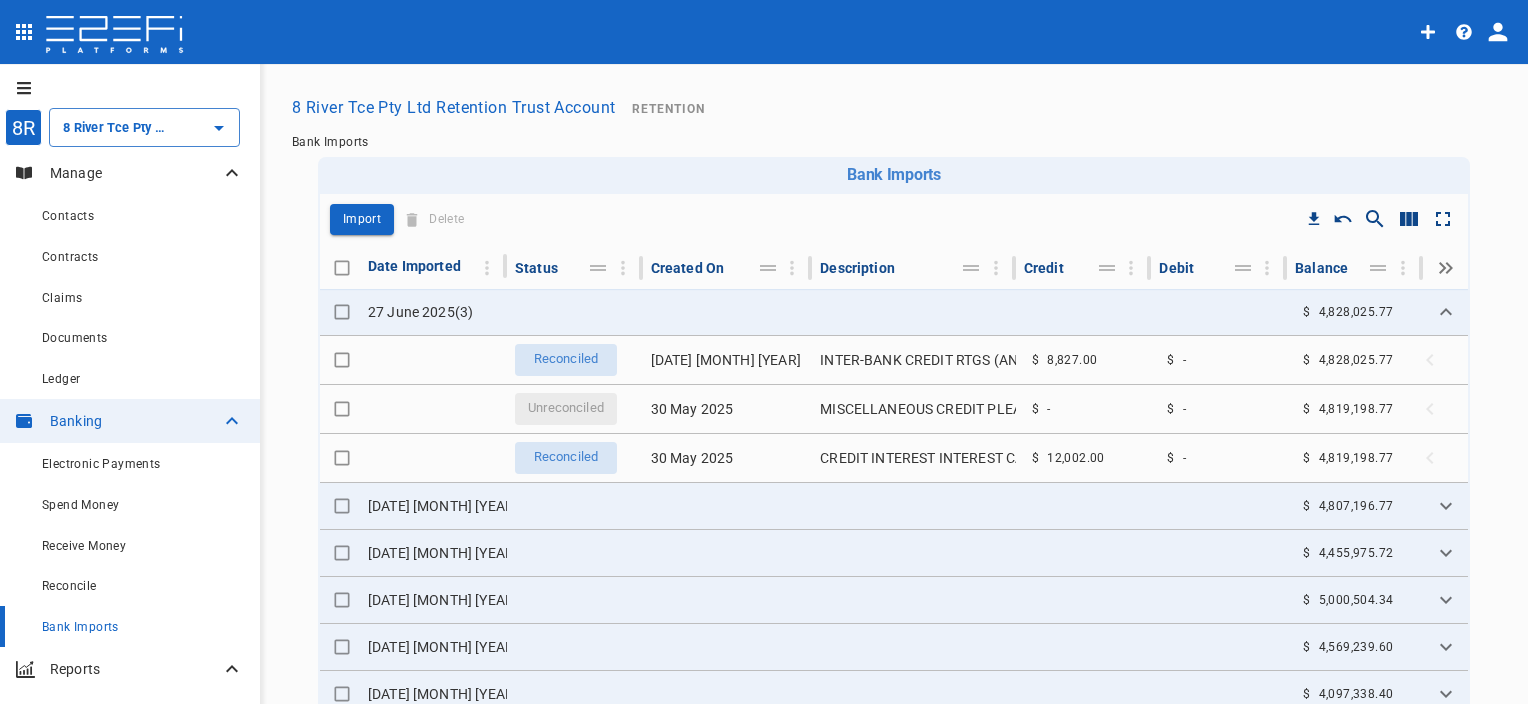 click on "Bank Imports" at bounding box center [143, 626] 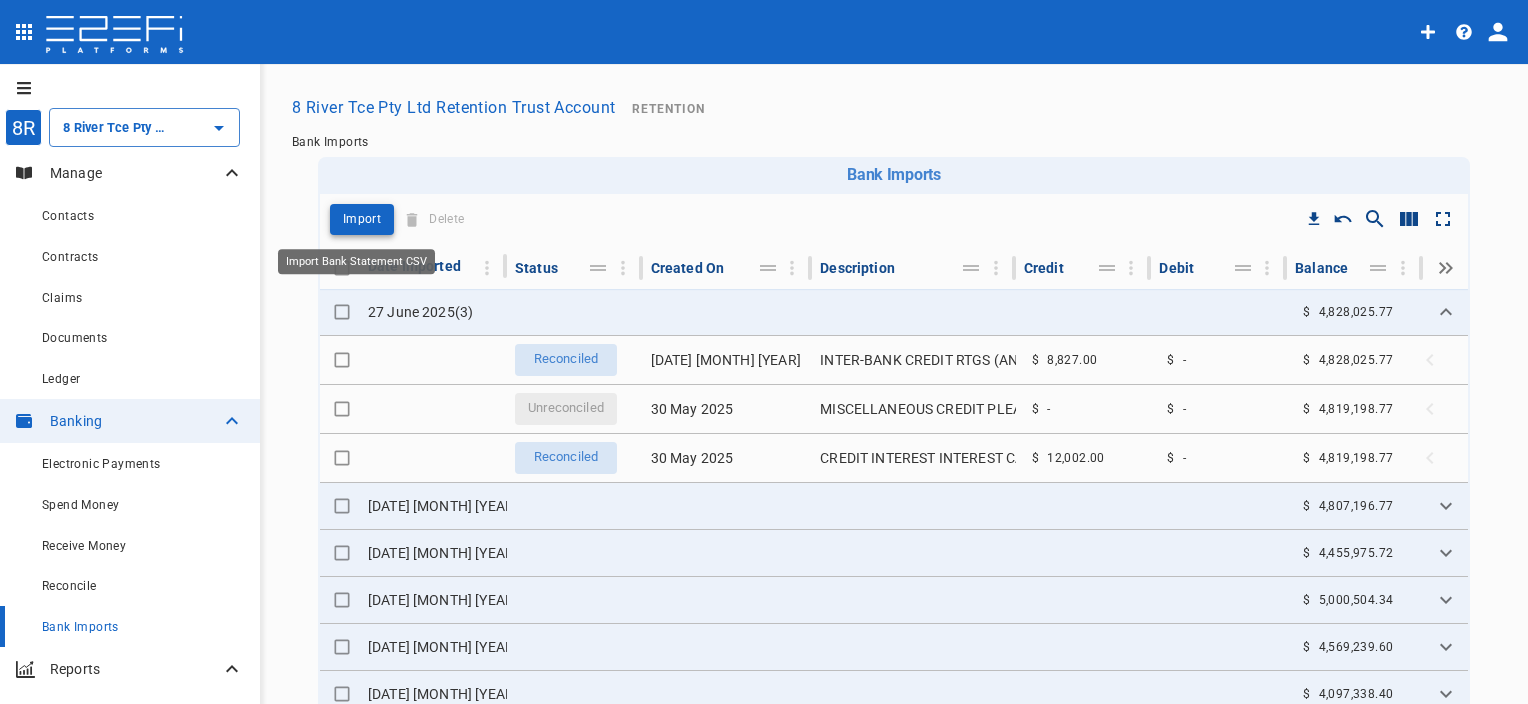 click on "Import" at bounding box center (362, 219) 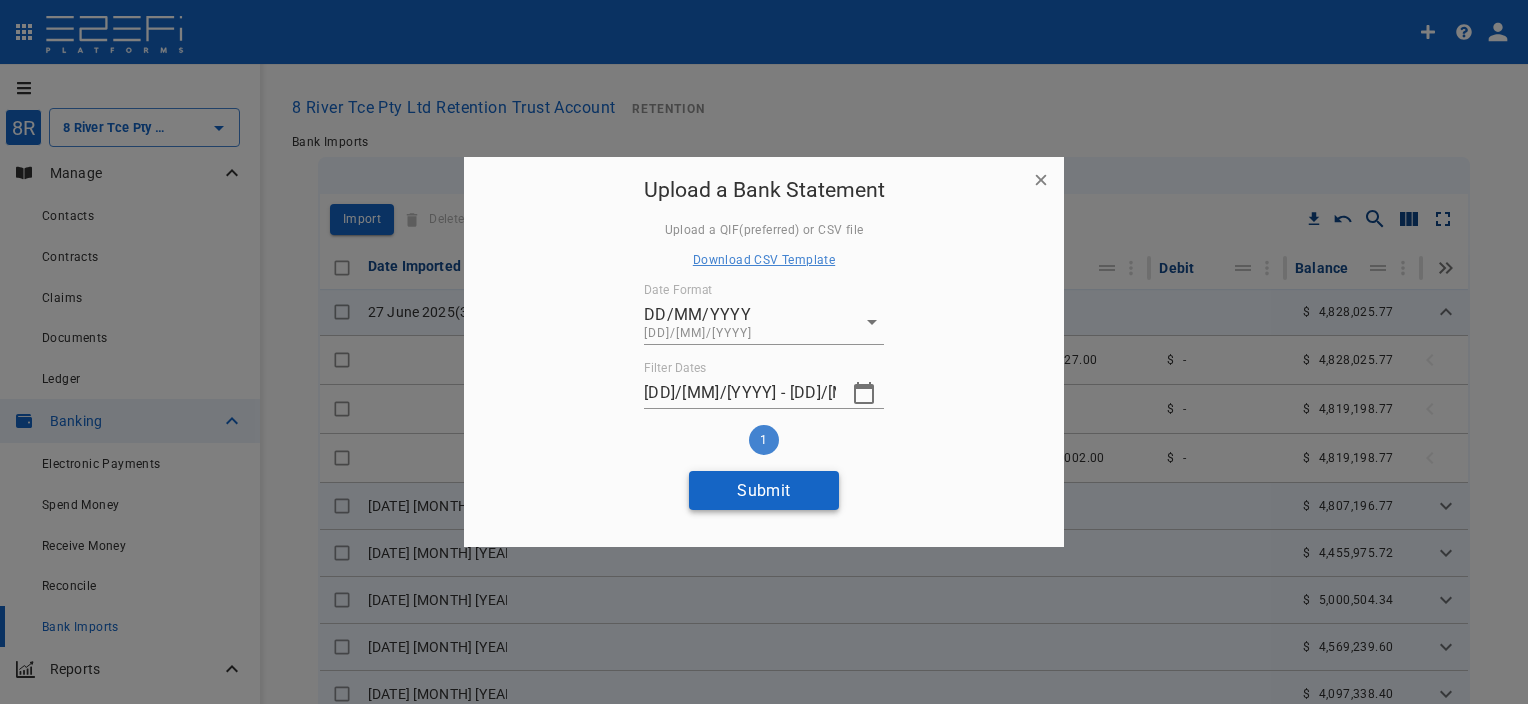 click on "Submit" at bounding box center [764, 490] 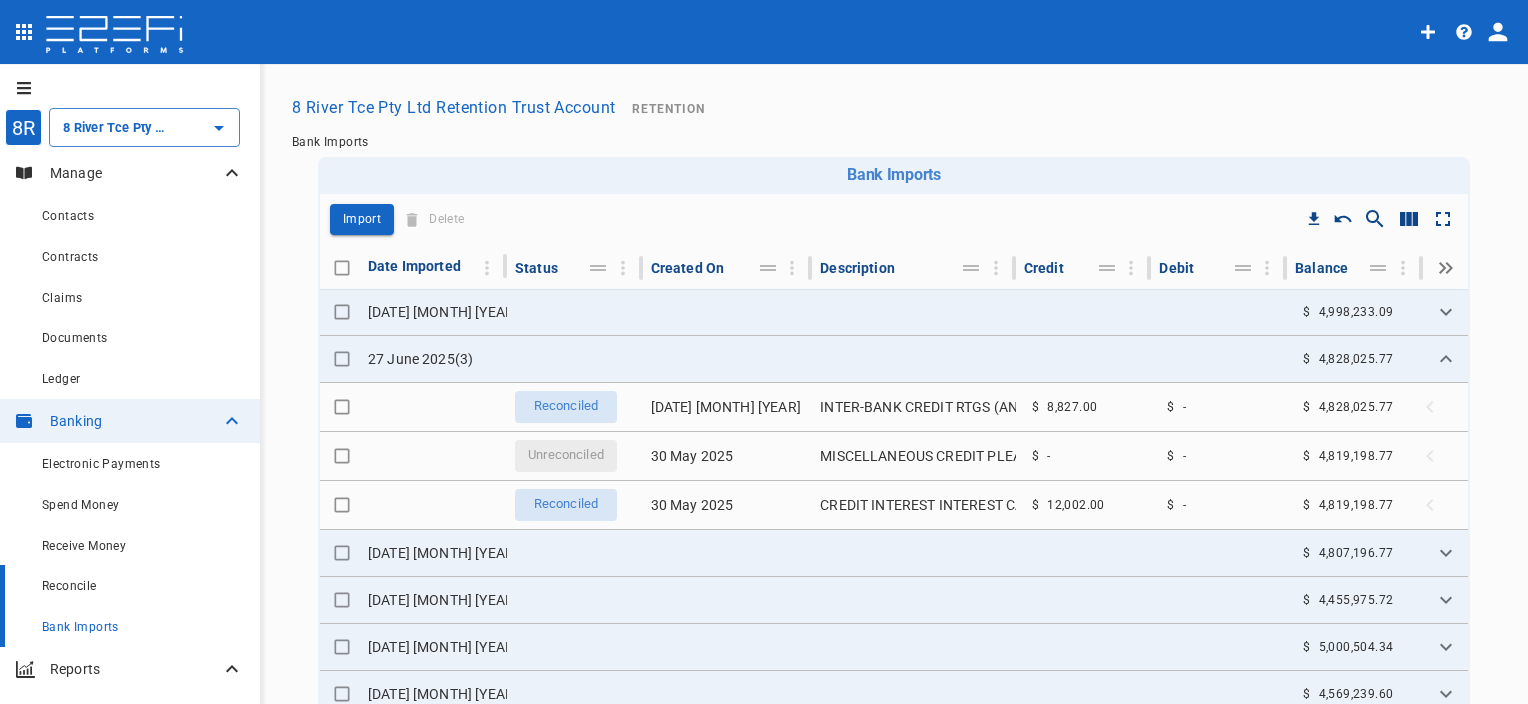 click on "Reconcile" at bounding box center [143, 585] 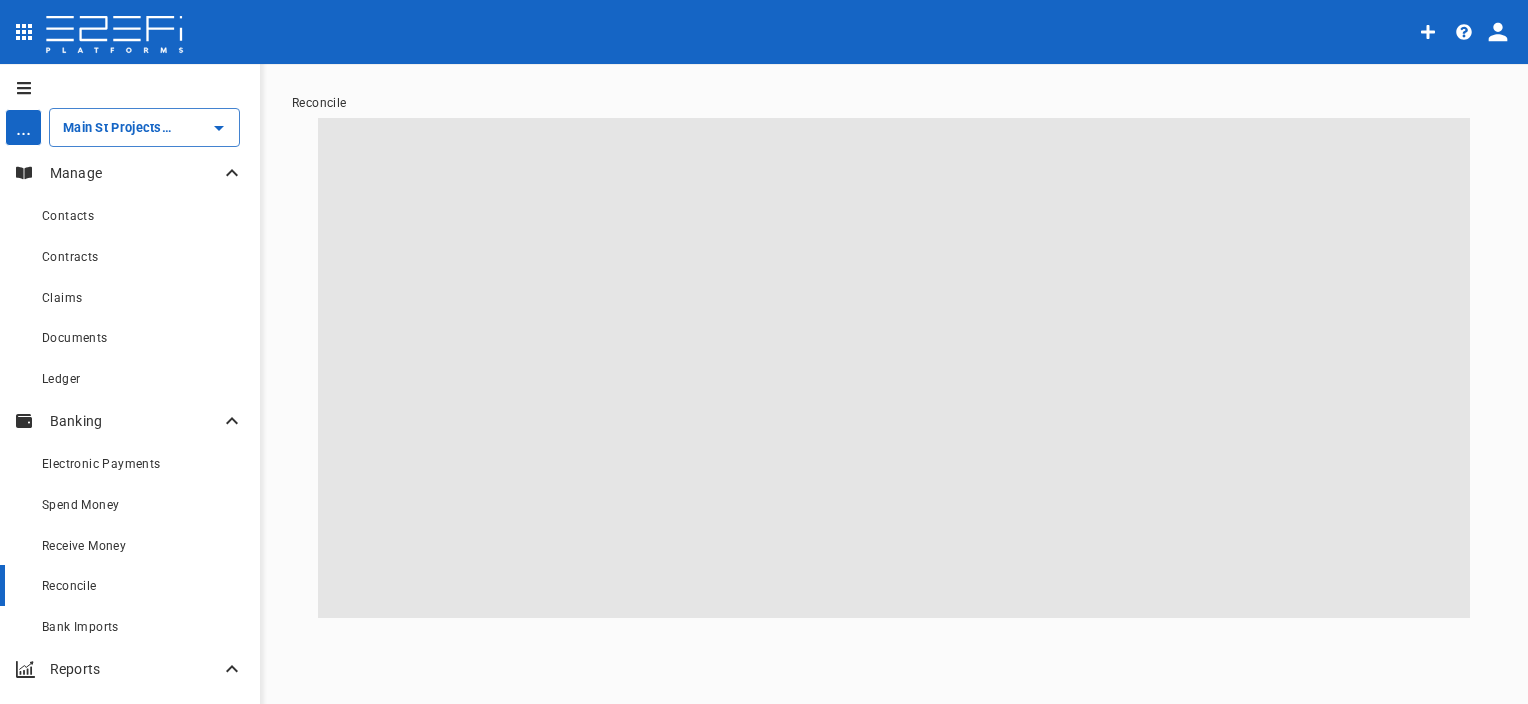 type on "8 River Tce Pty Ltd Retention Trust Account" 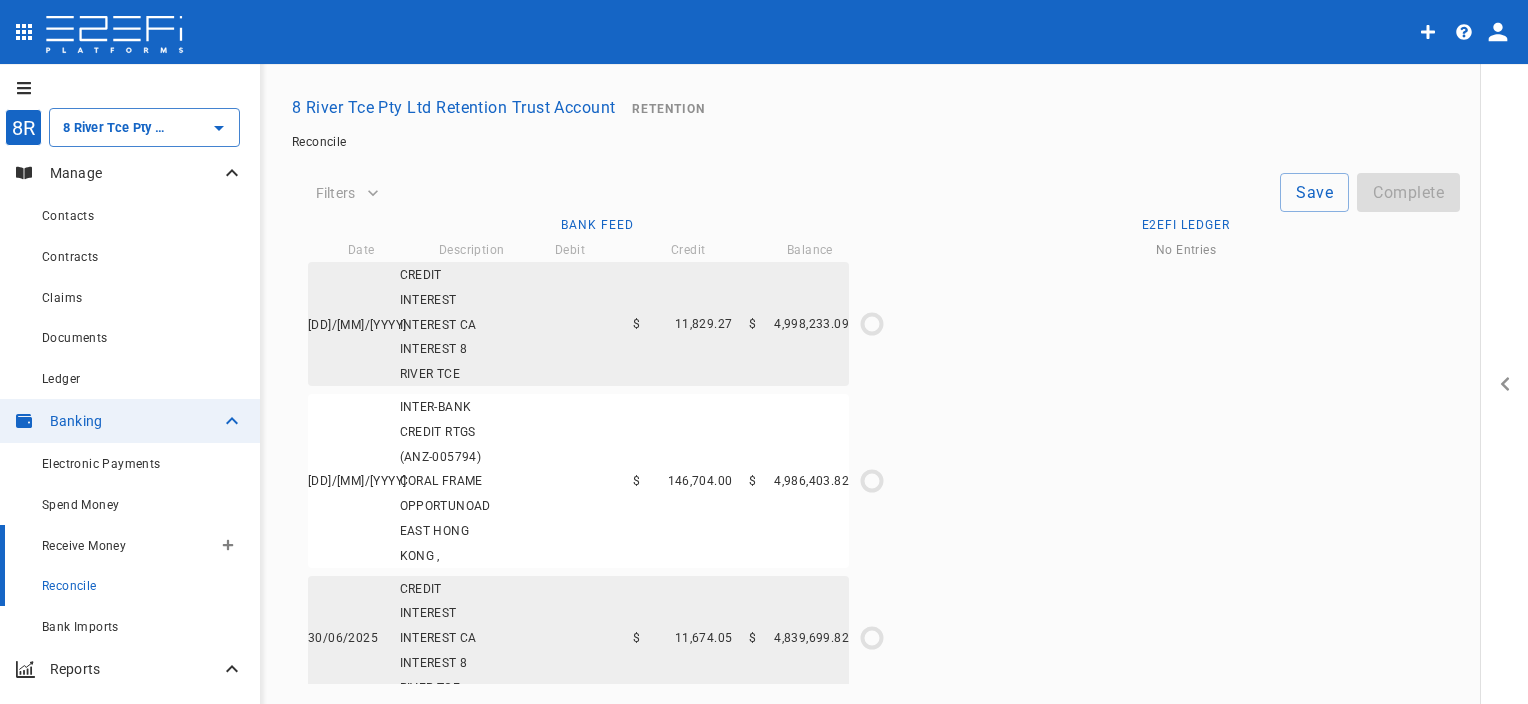 click on "Receive Money" at bounding box center [84, 546] 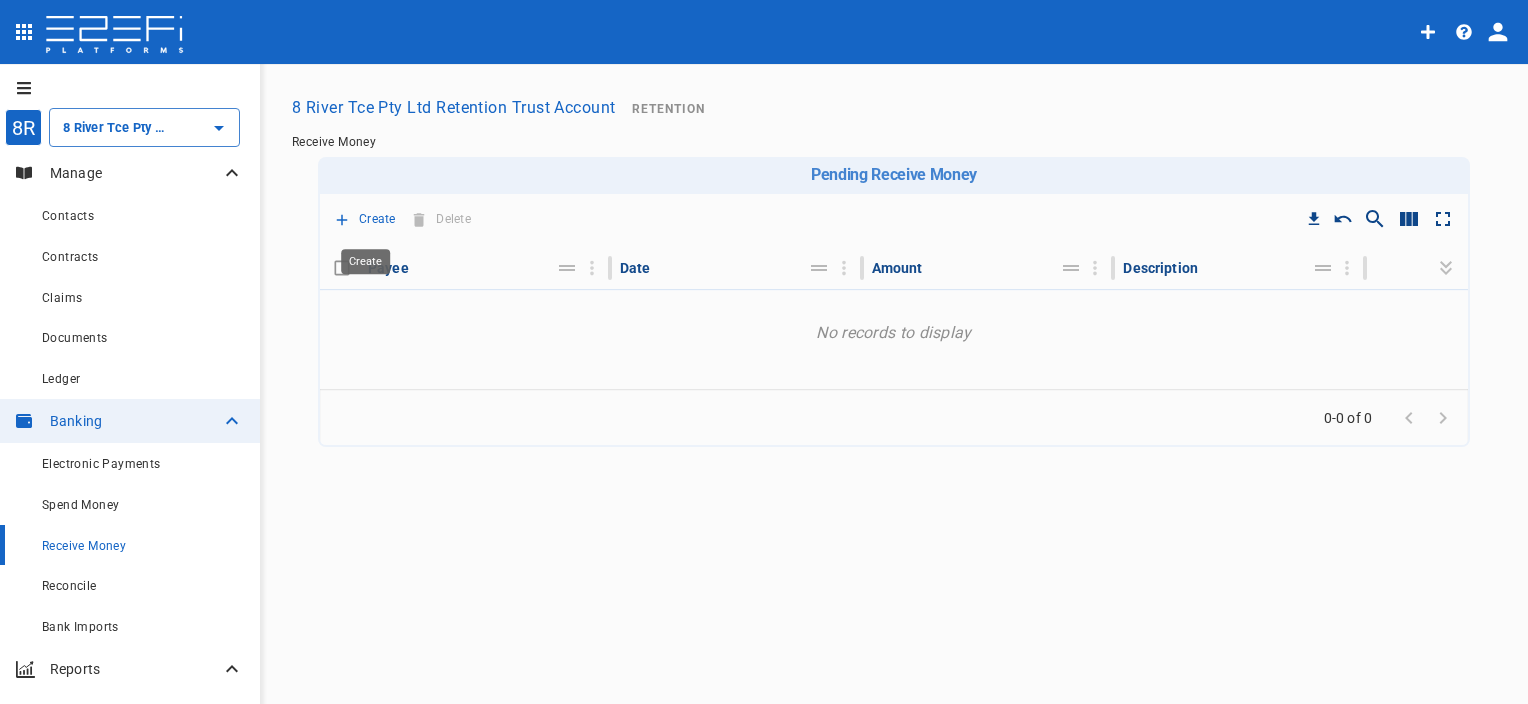 click on "Create" at bounding box center [377, 219] 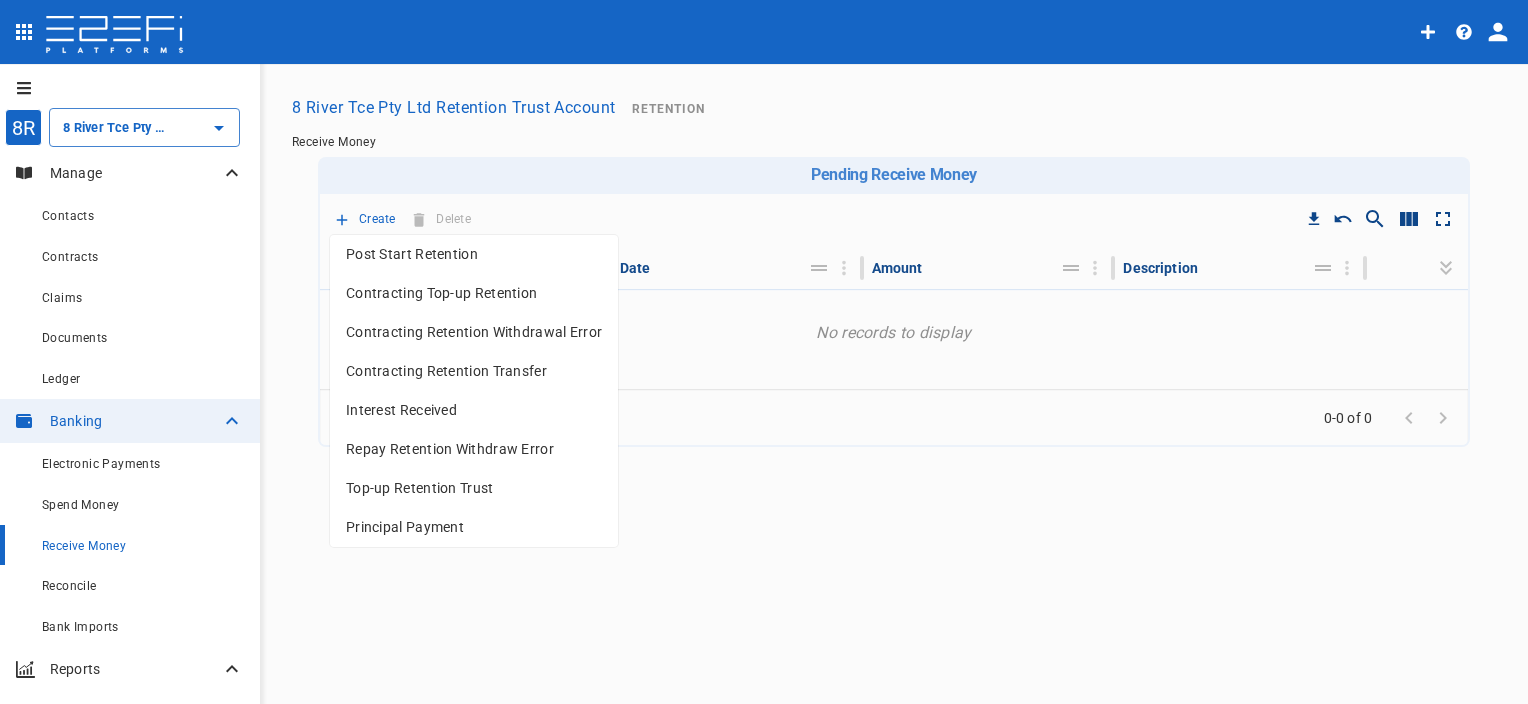click on "Interest Received" at bounding box center (474, 410) 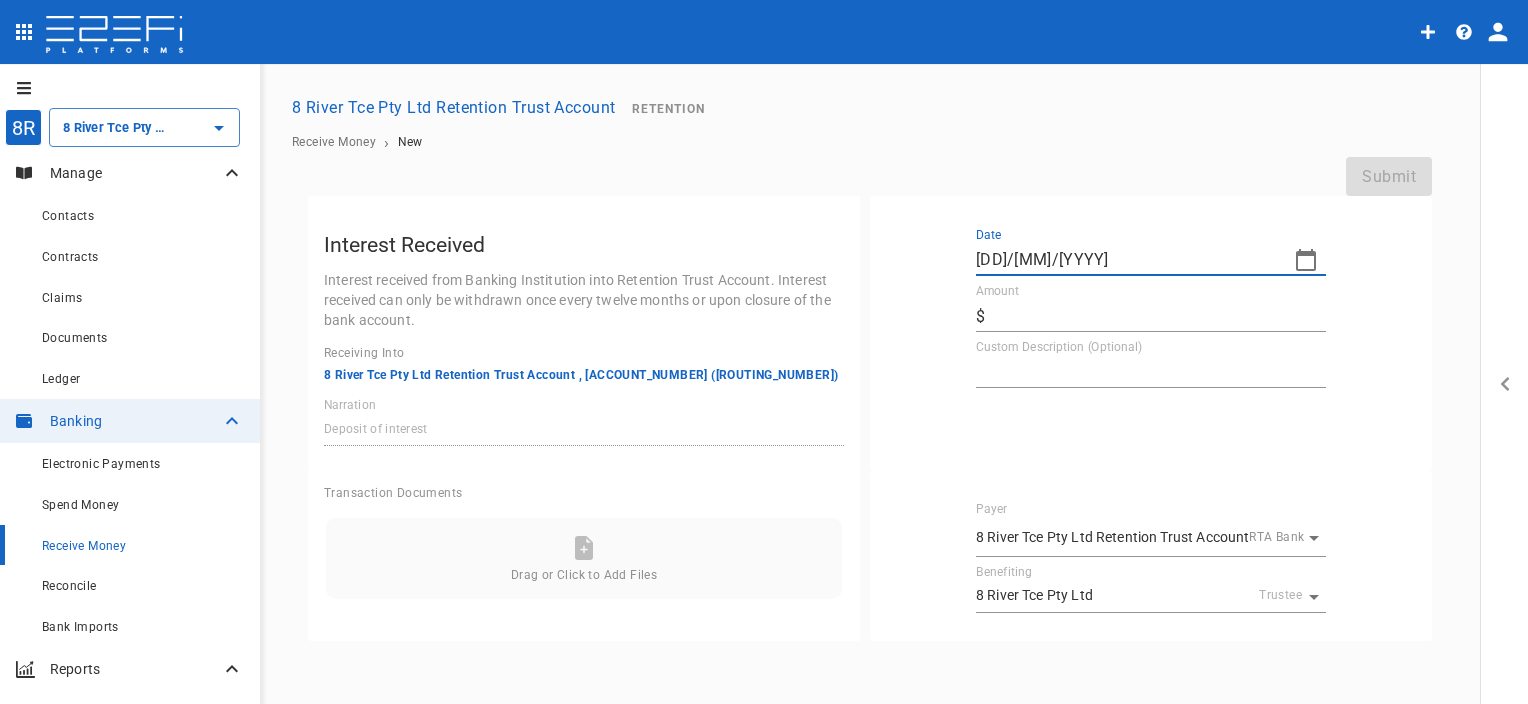 click on "[DD]/[MM]/[YYYY]" at bounding box center (1127, 260) 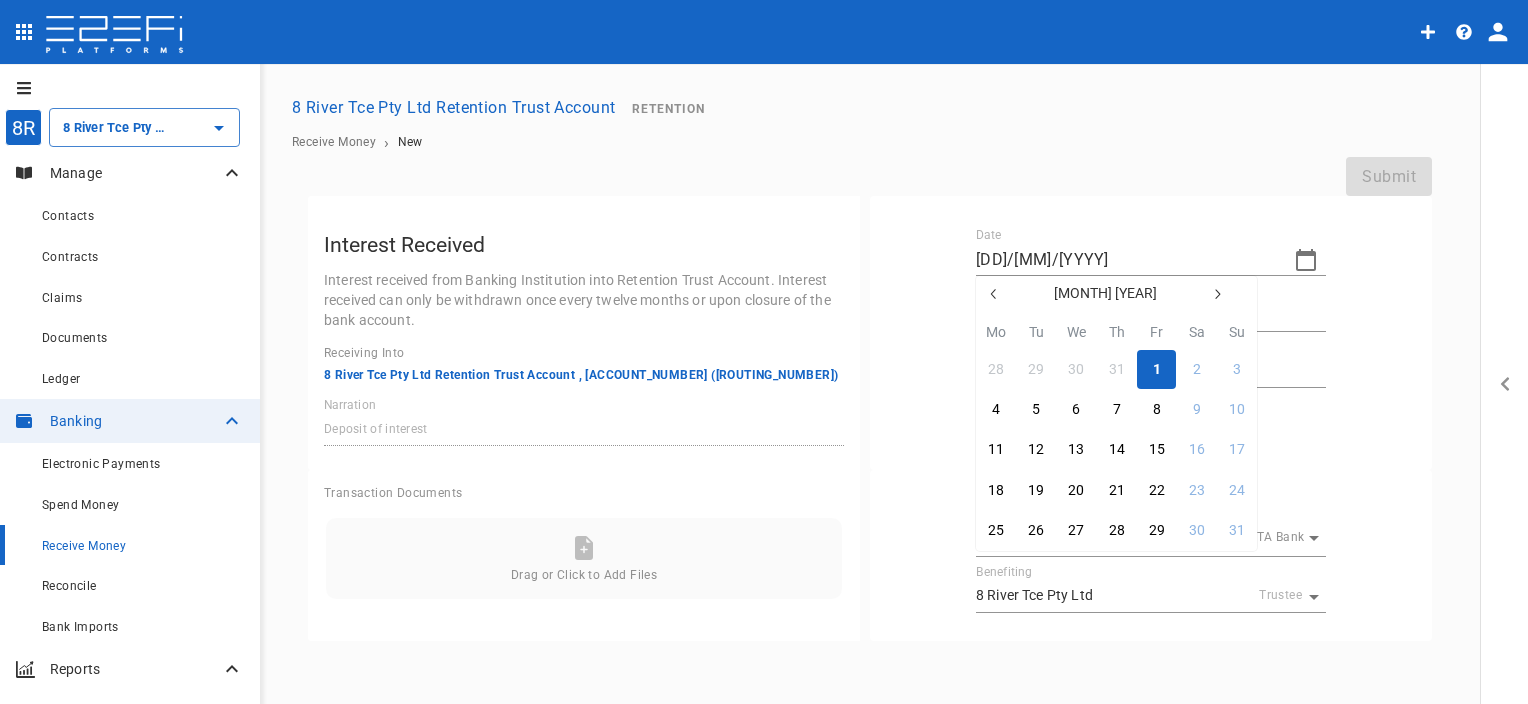 click 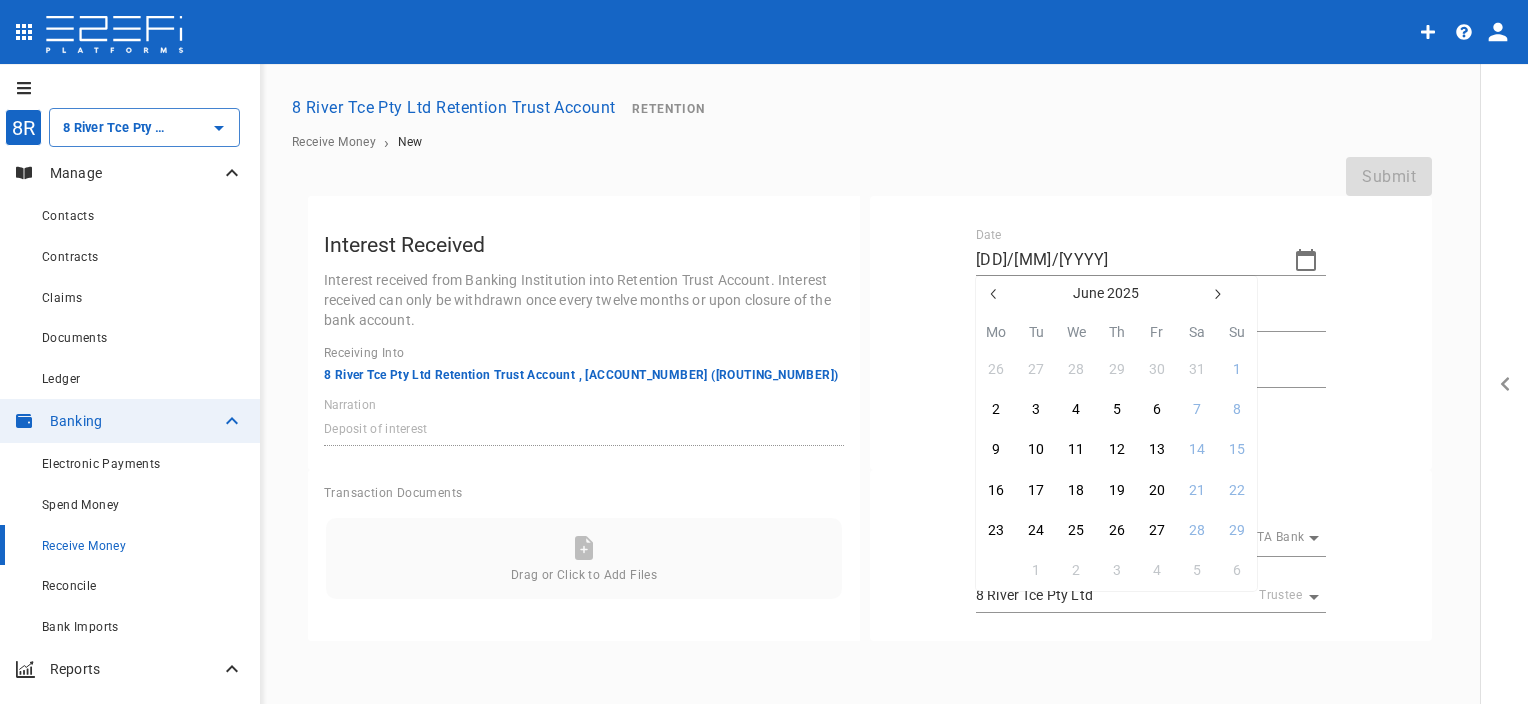 click on "30" at bounding box center (996, 571) 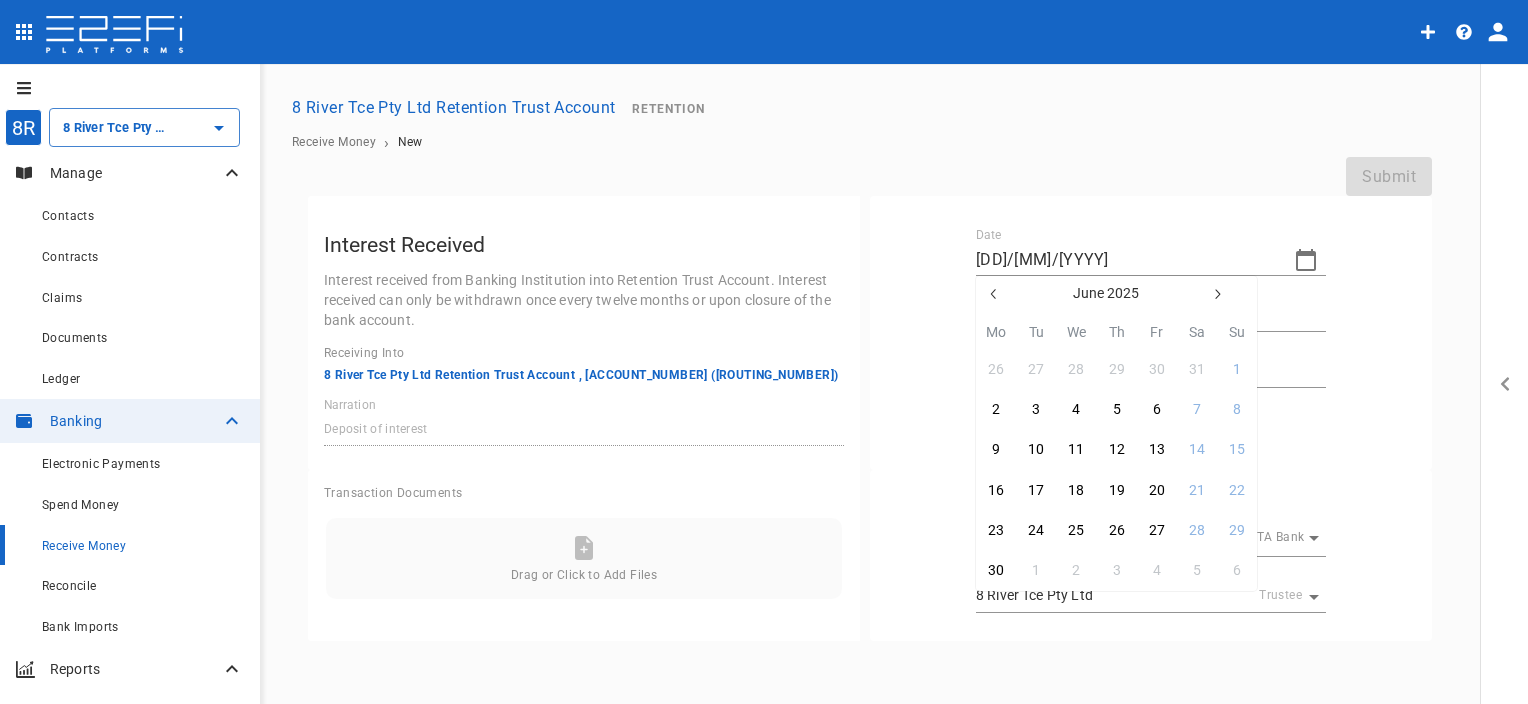 type on "30/06/2025" 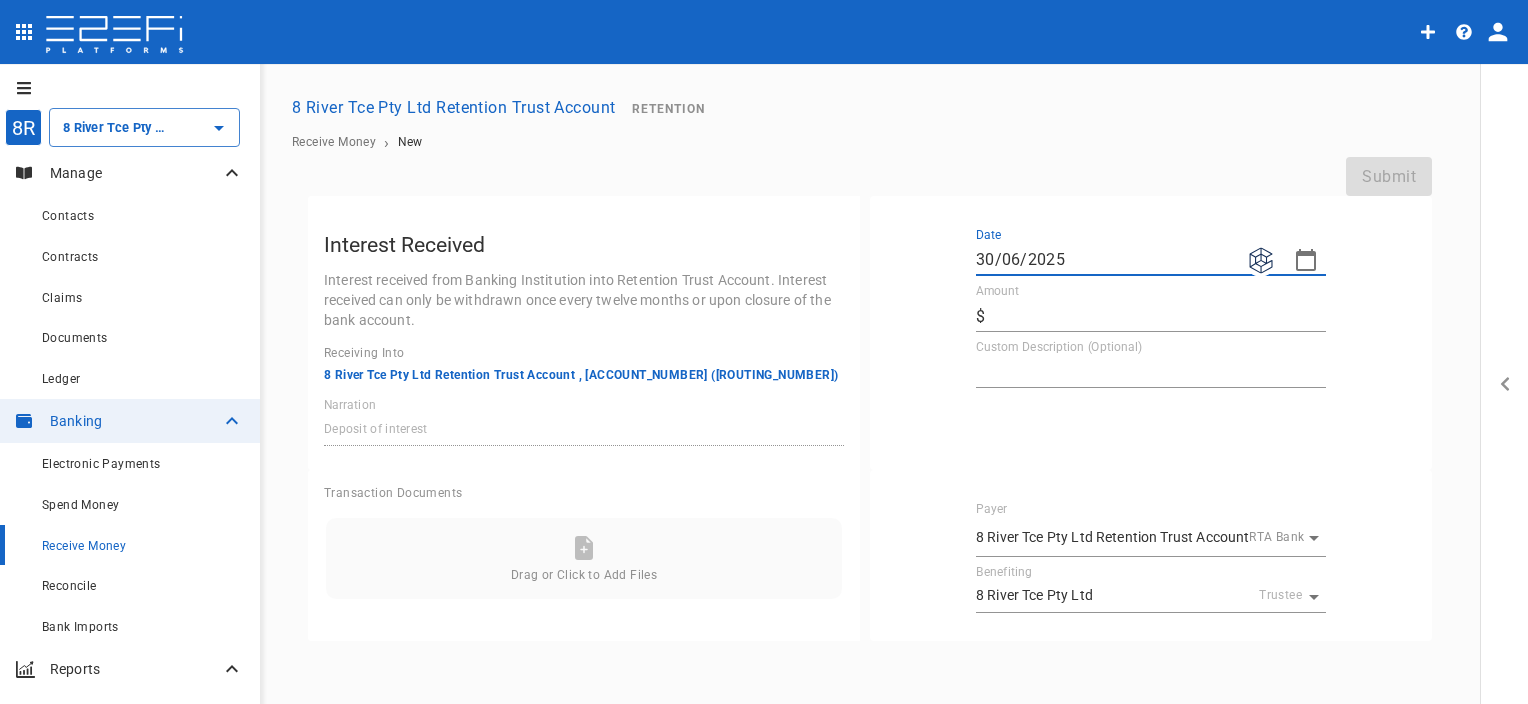 click on "Amount" at bounding box center [1159, 316] 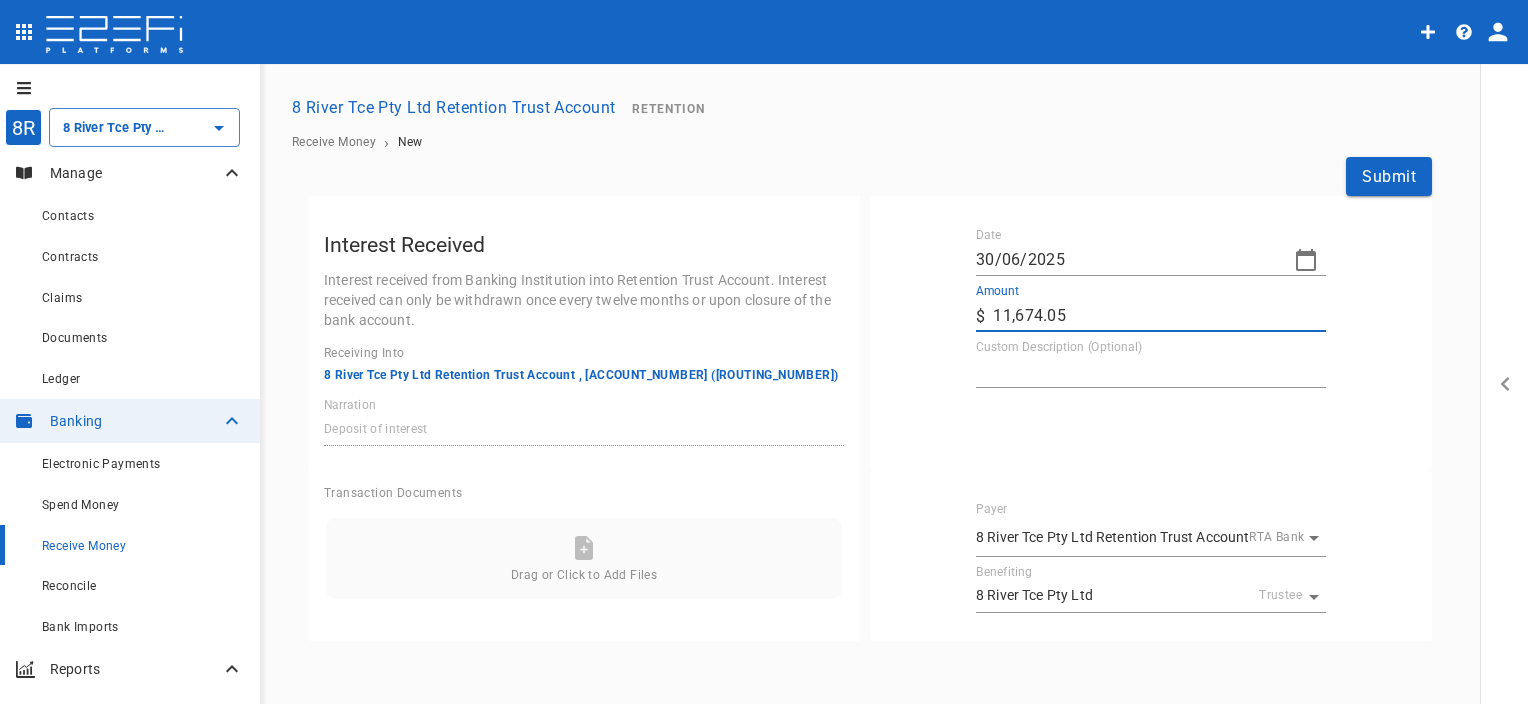 type on "11,674.05" 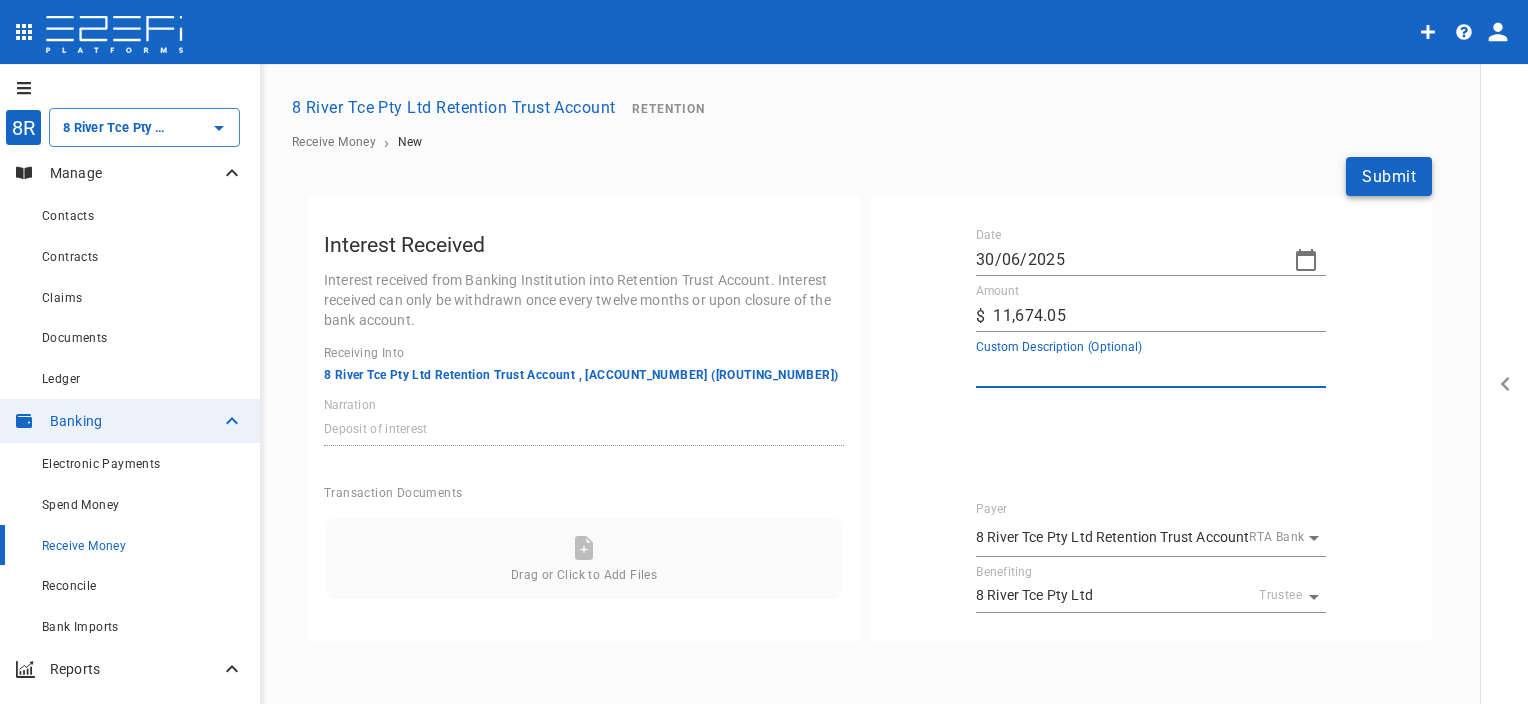click on "Submit" at bounding box center (1389, 176) 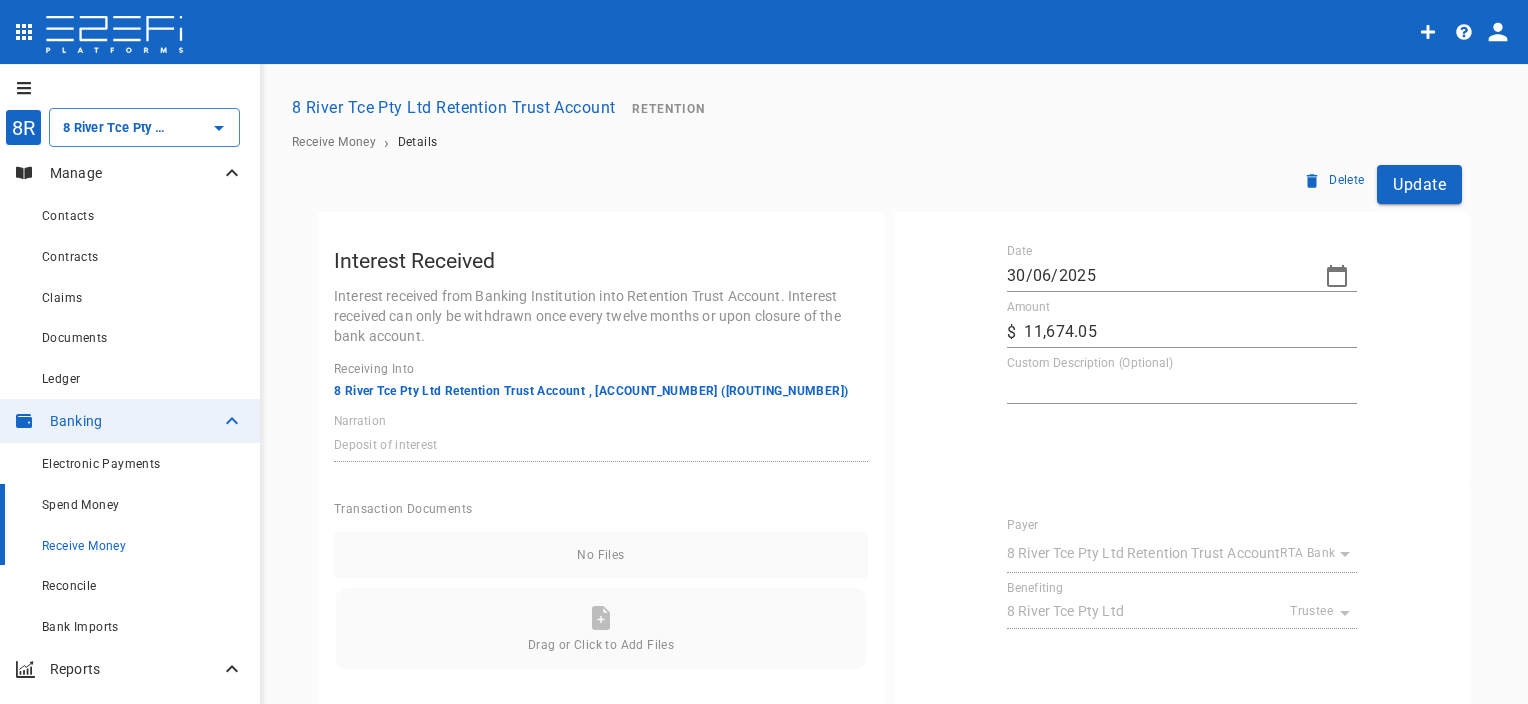 click on "Spend Money" at bounding box center (80, 505) 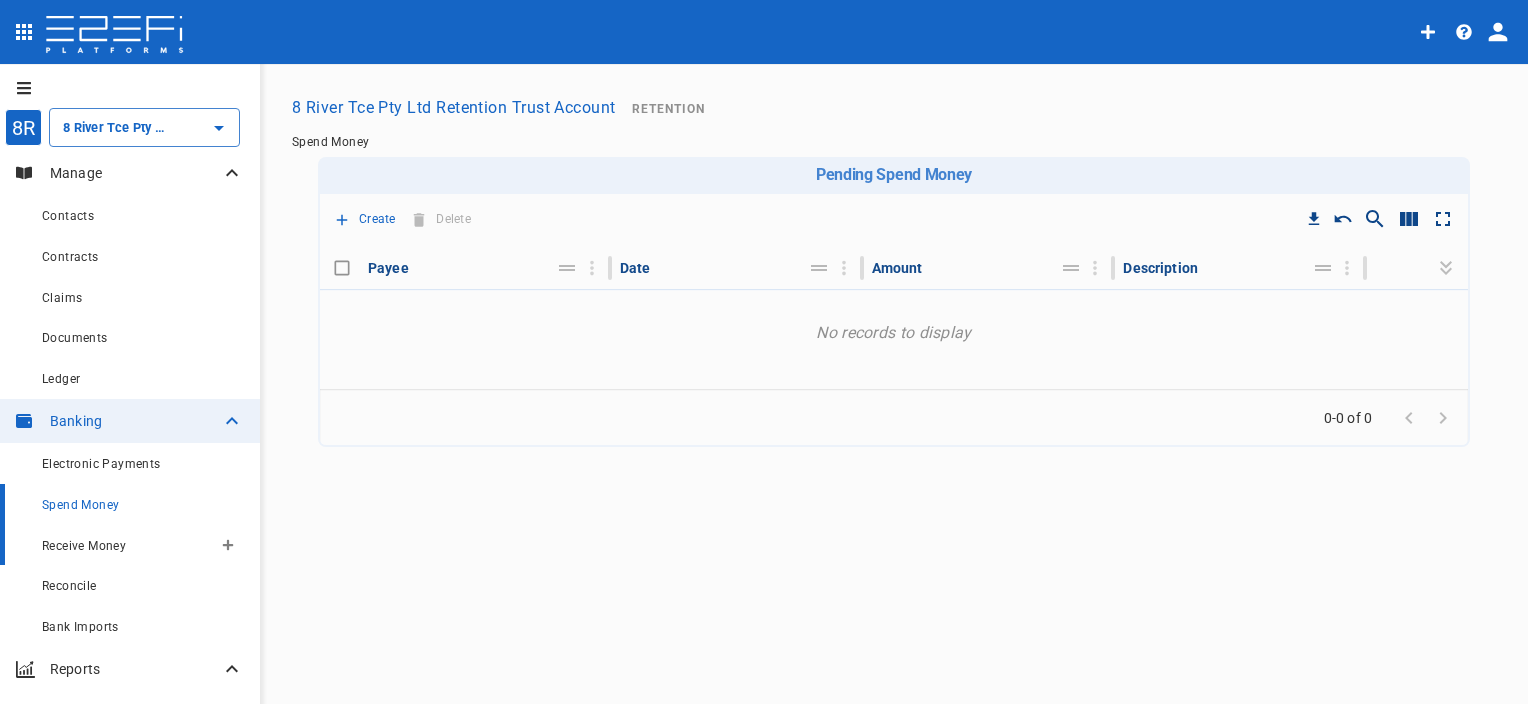 click on "Receive Money" at bounding box center [84, 546] 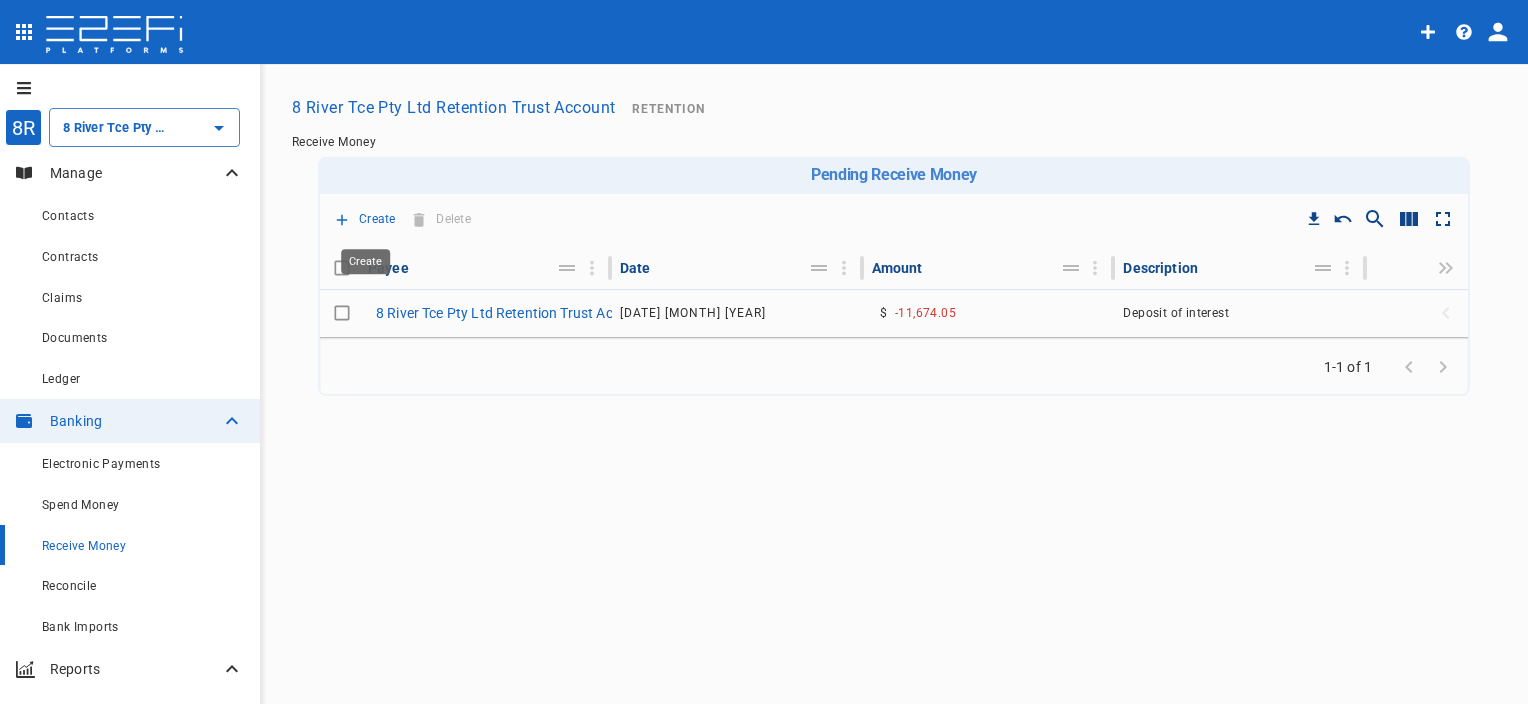 click on "Create" at bounding box center [377, 219] 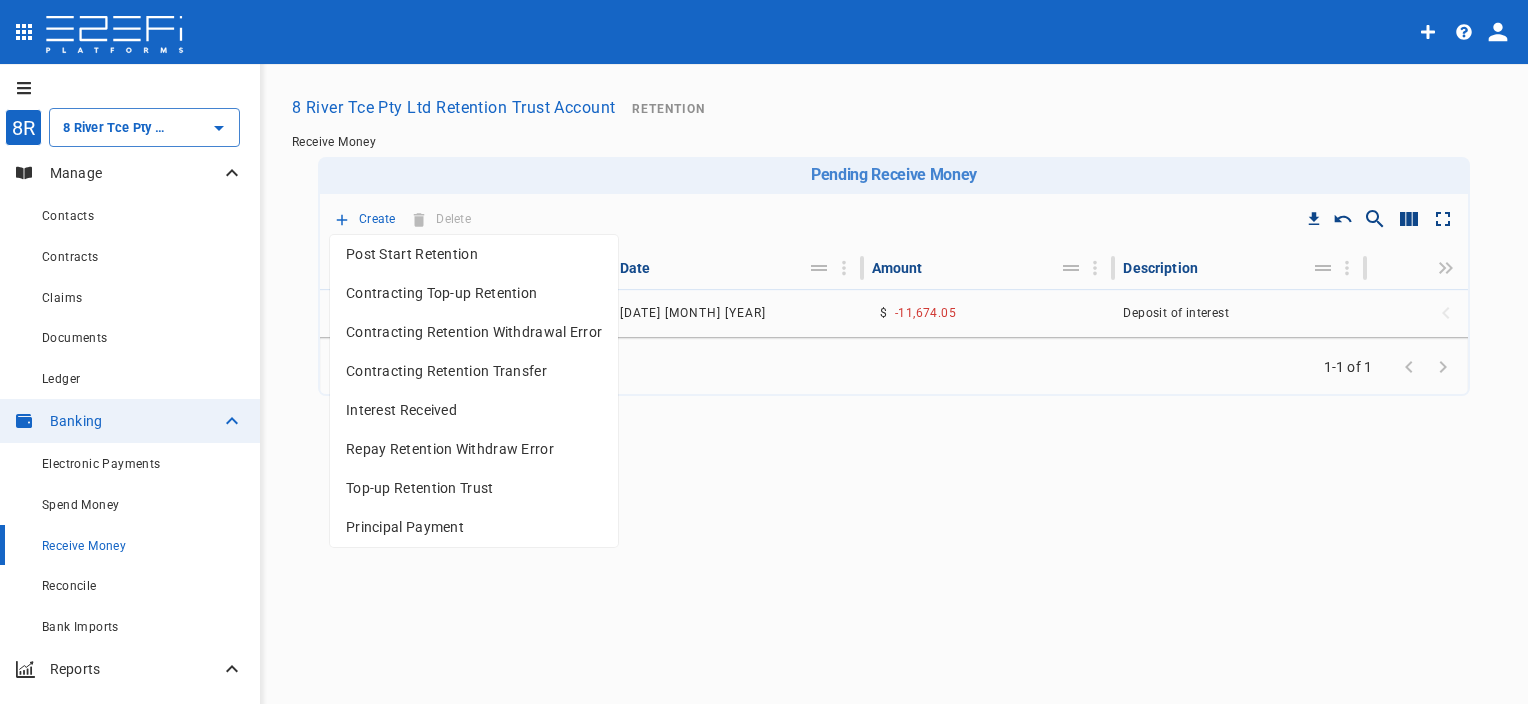 click on "Interest Received" at bounding box center (474, 410) 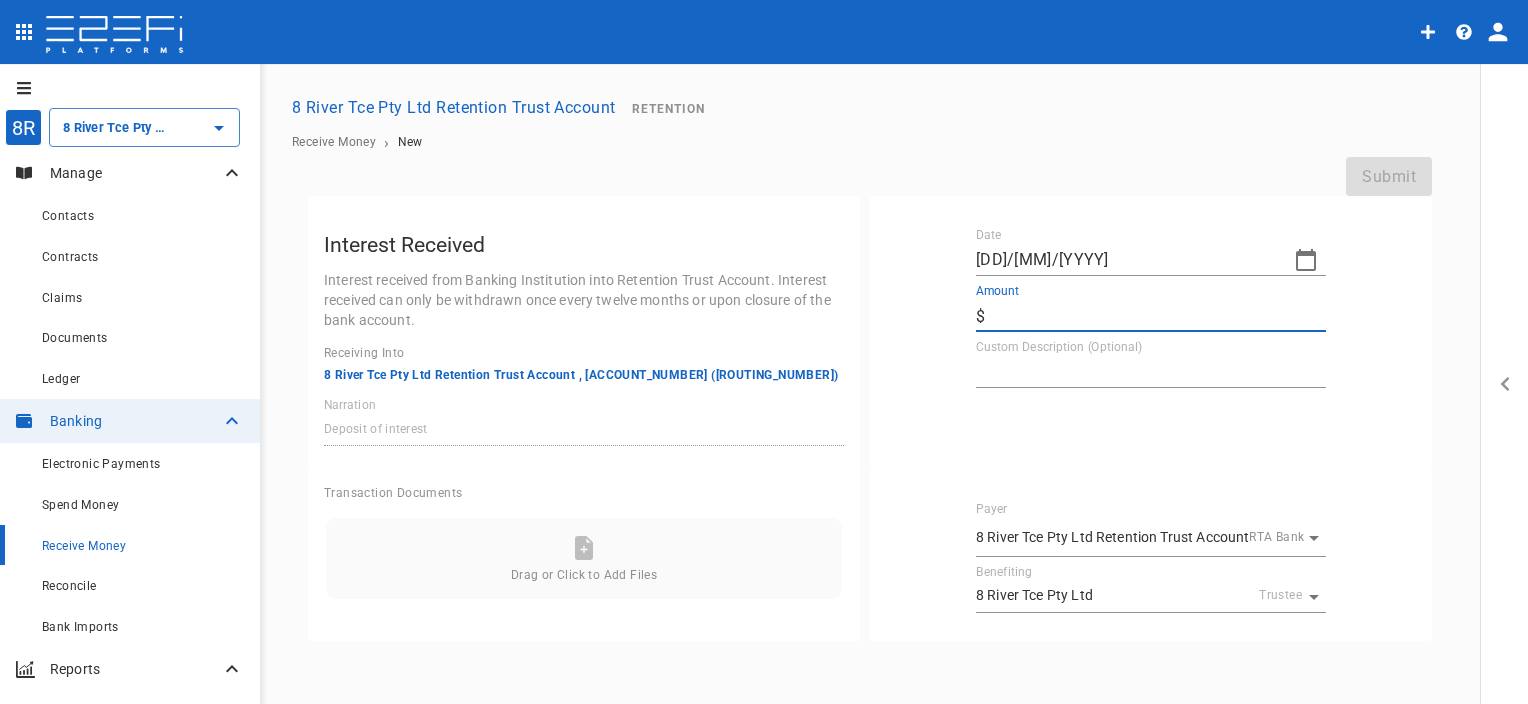 click on "Amount" at bounding box center (1159, 316) 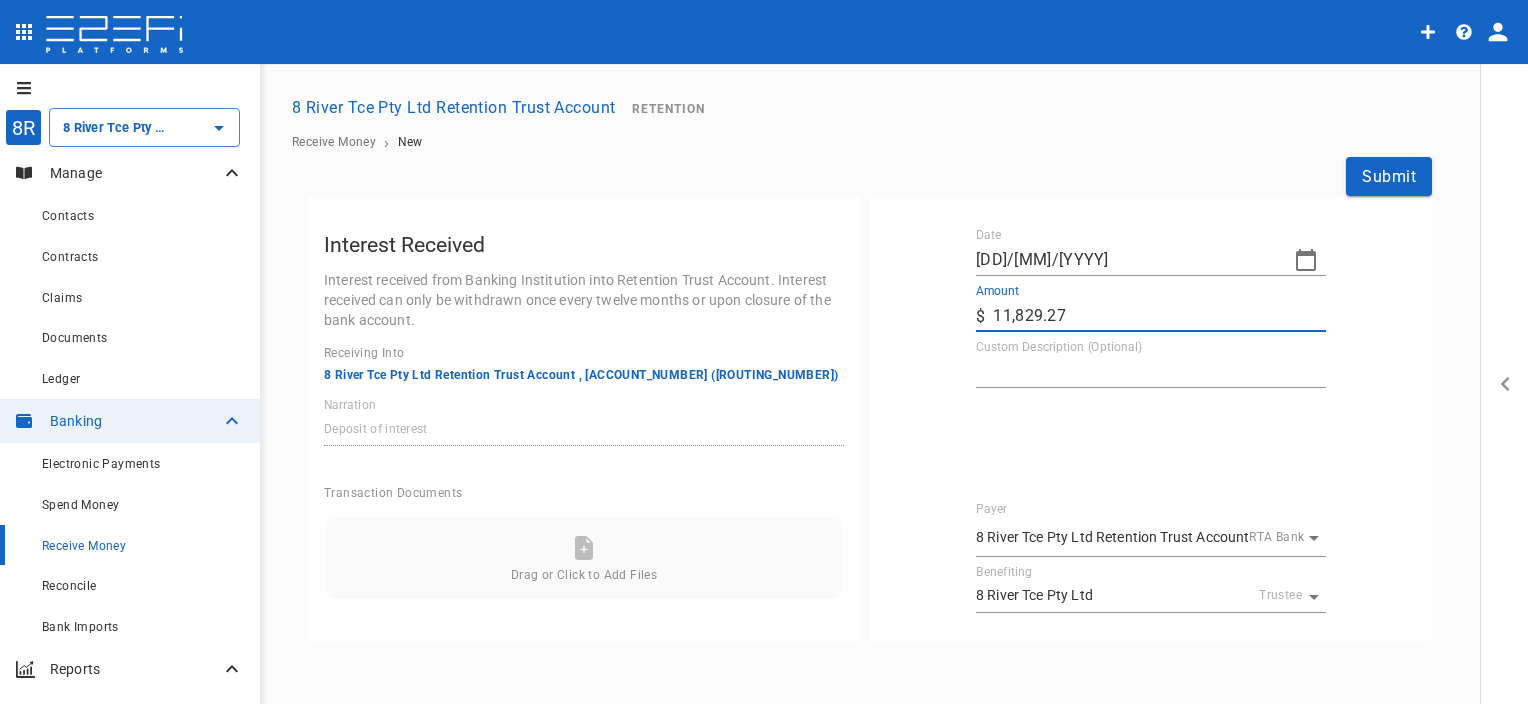 type on "11,829.27" 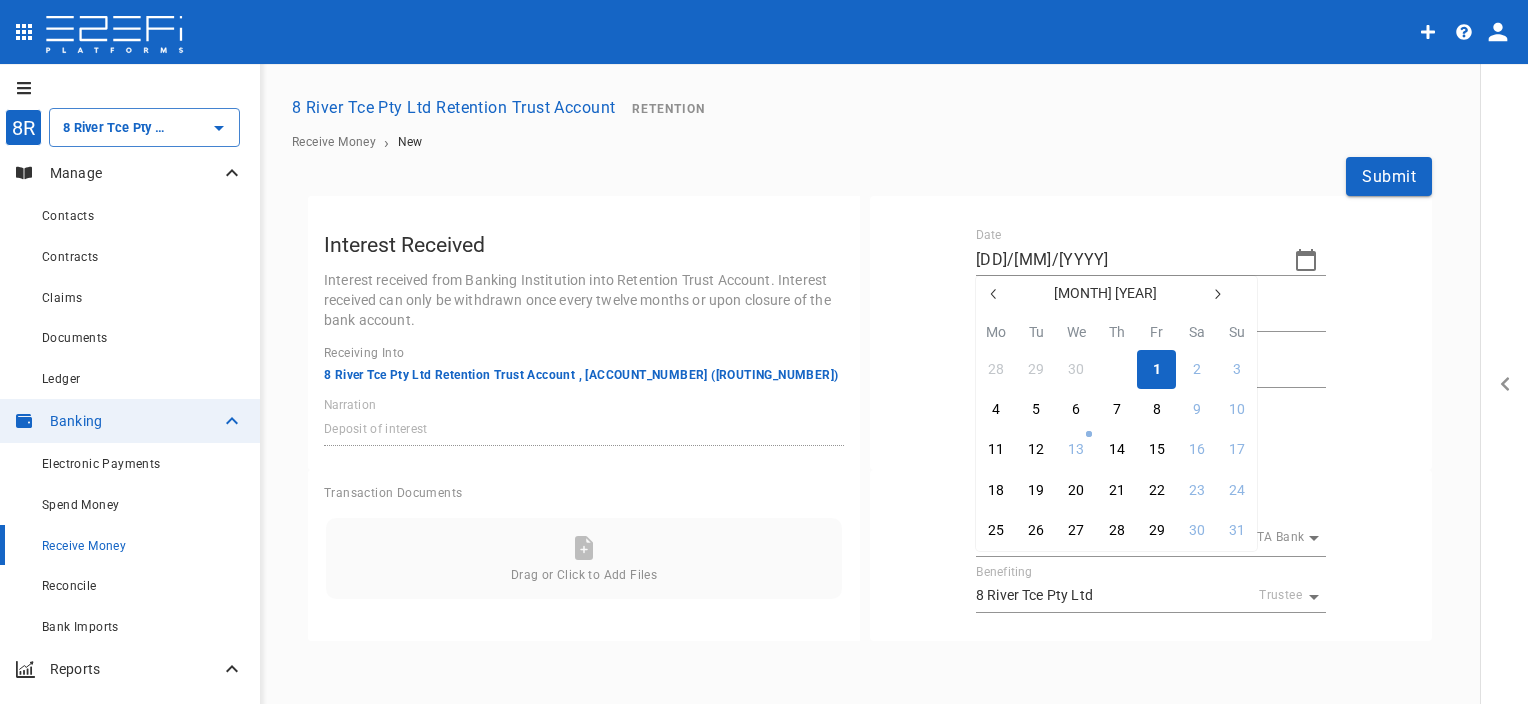 click on "31" at bounding box center (1117, 370) 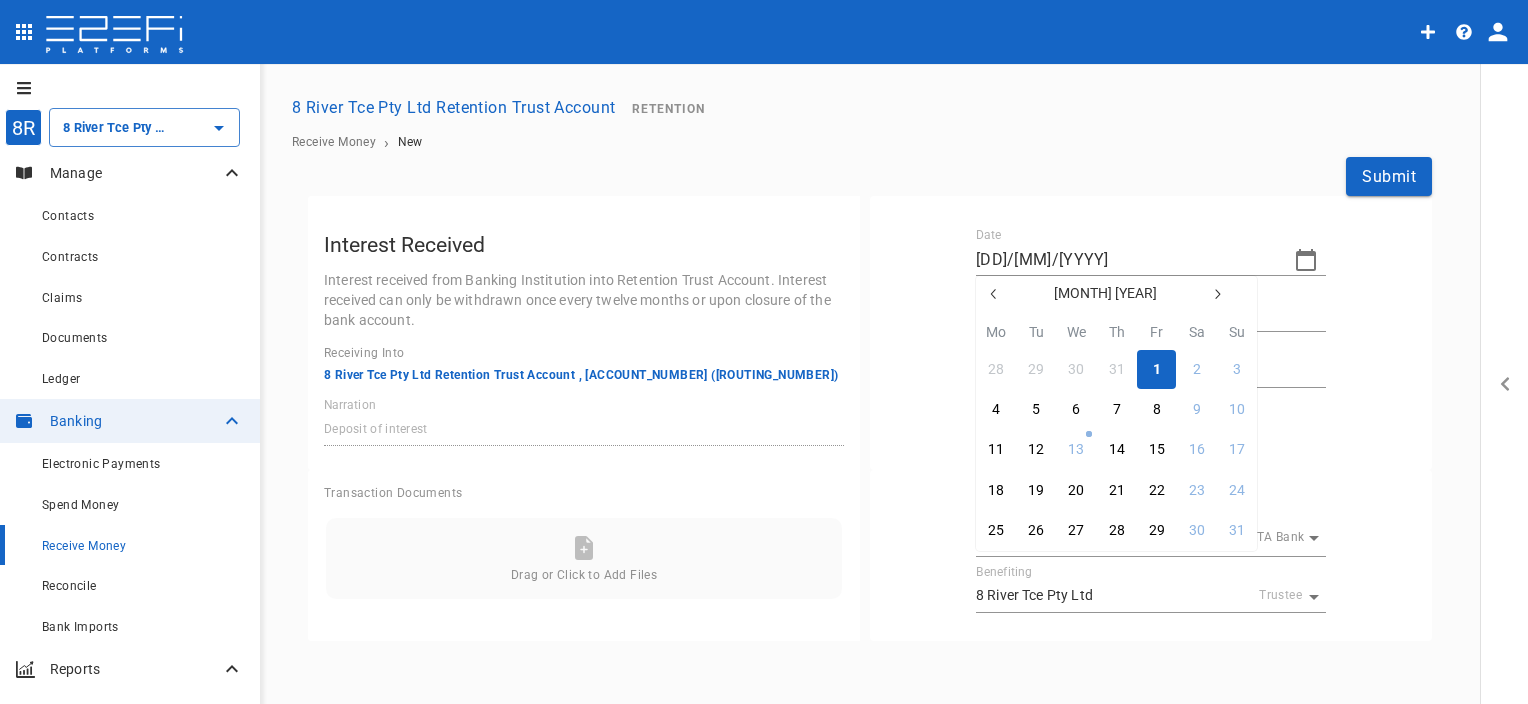type on "[DD]/[MM]/[YYYY]" 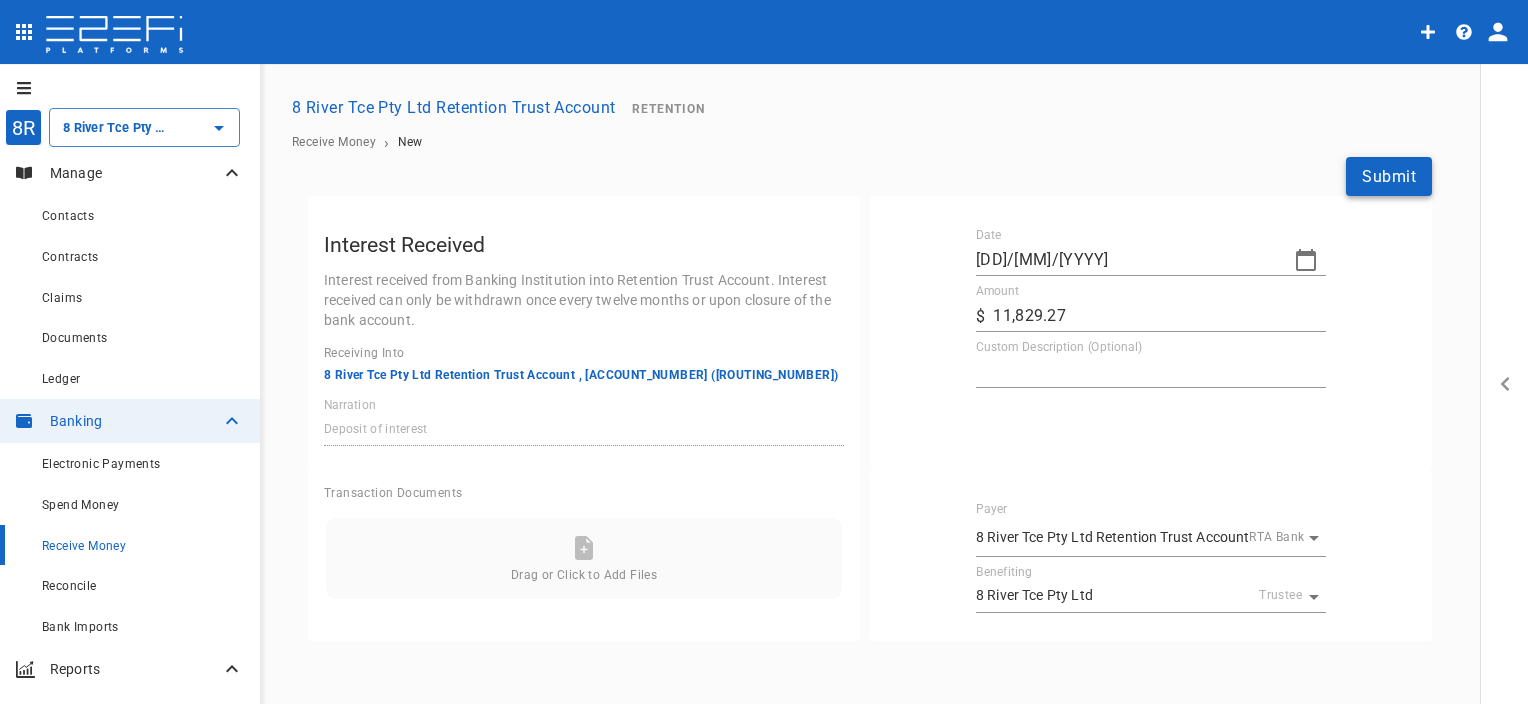 click on "Submit" at bounding box center [1389, 176] 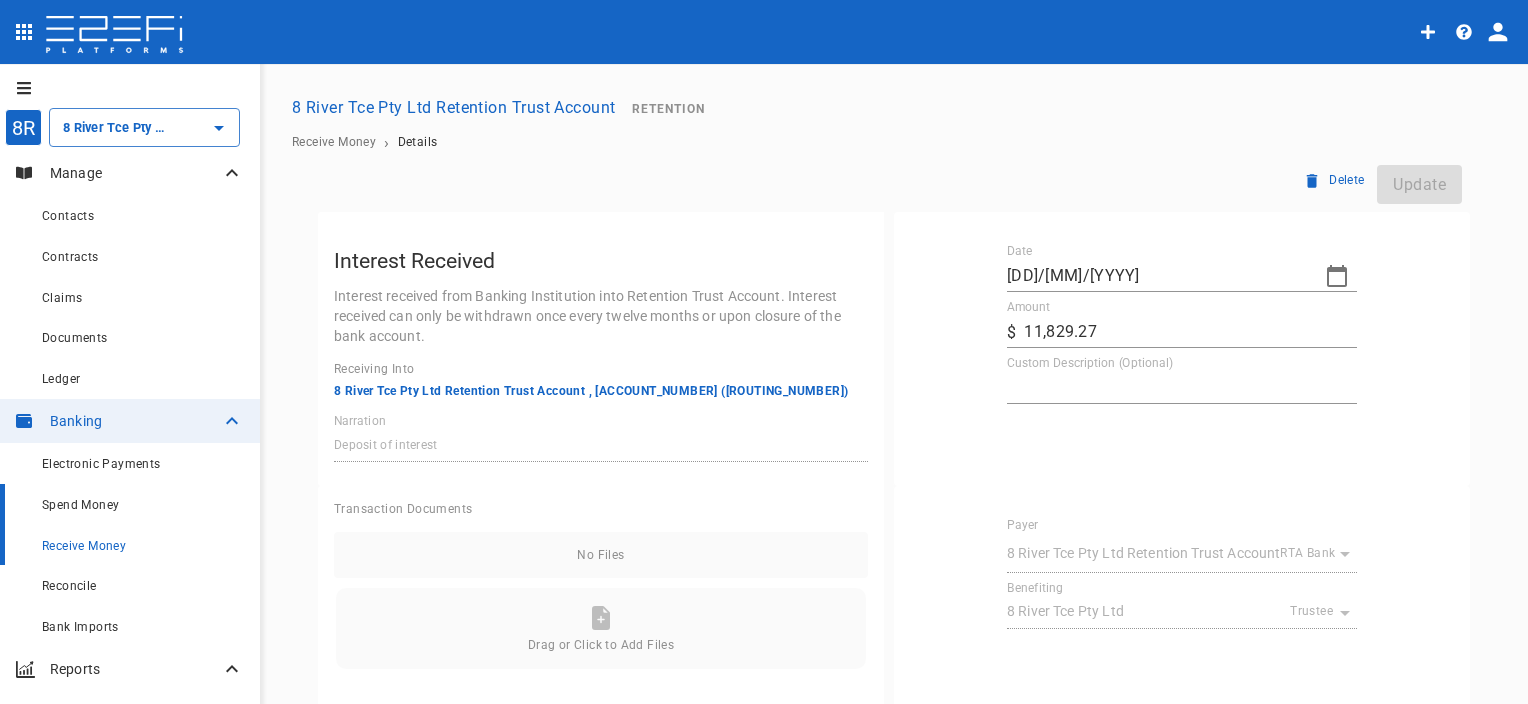 click on "Spend Money" at bounding box center [143, 504] 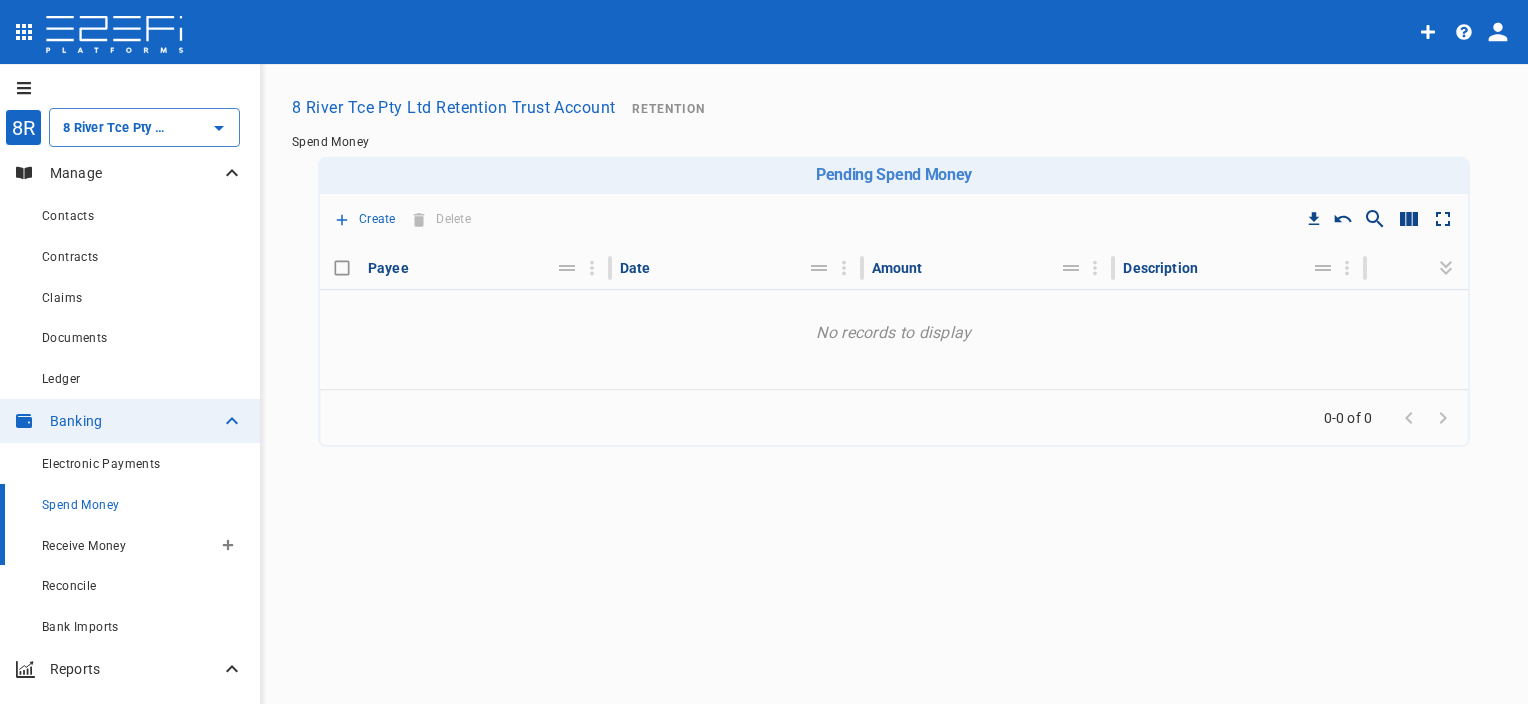click on "Receive Money" at bounding box center [84, 546] 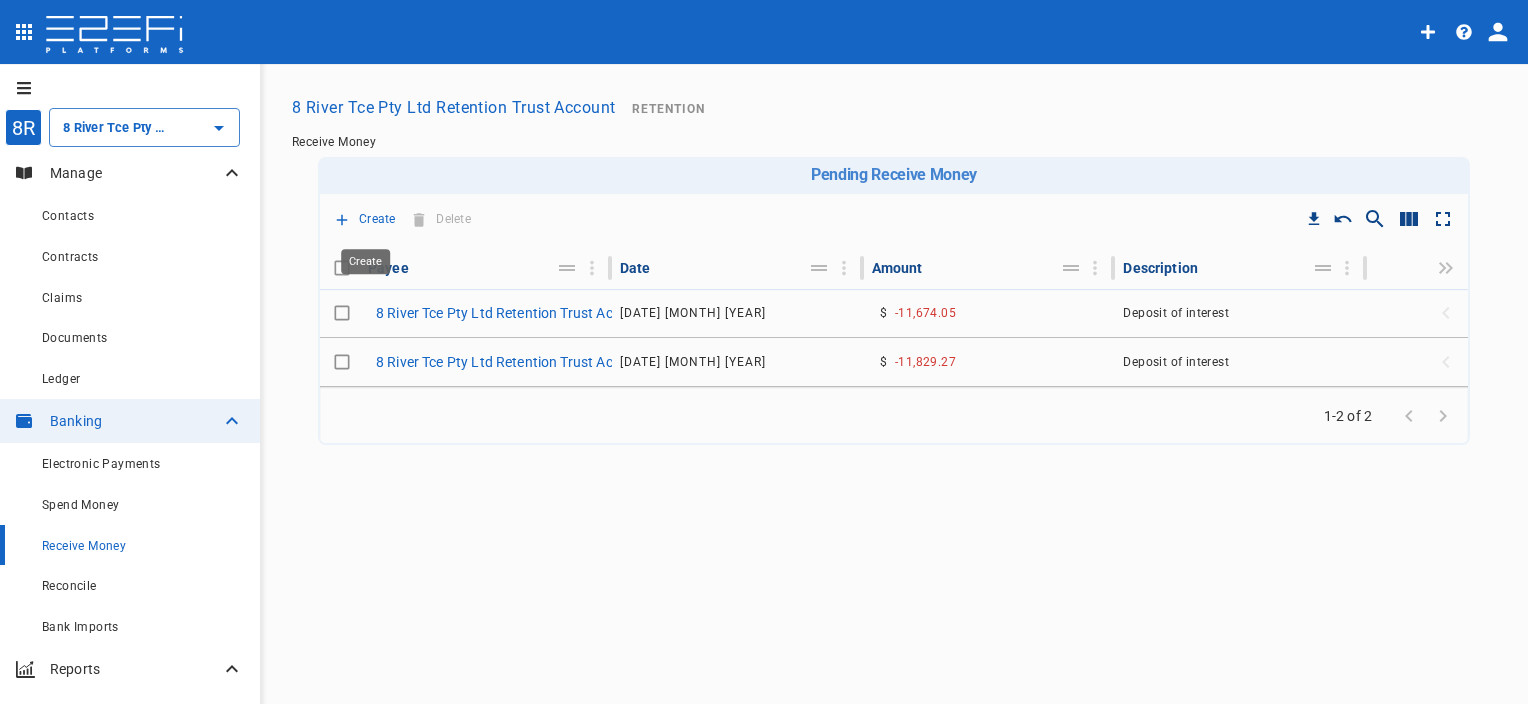 click on "Create" at bounding box center [377, 219] 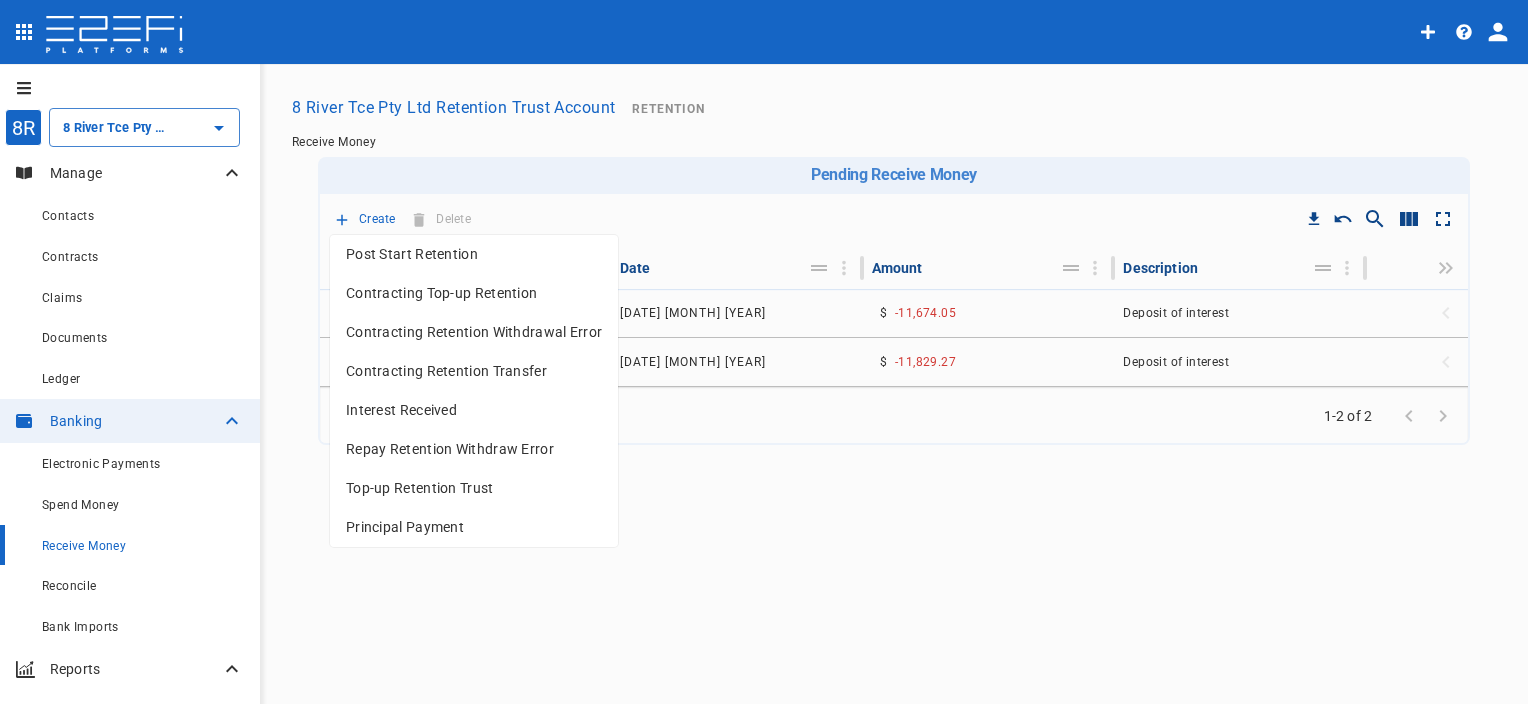 click on "Contracting Top-up Retention" at bounding box center [474, 293] 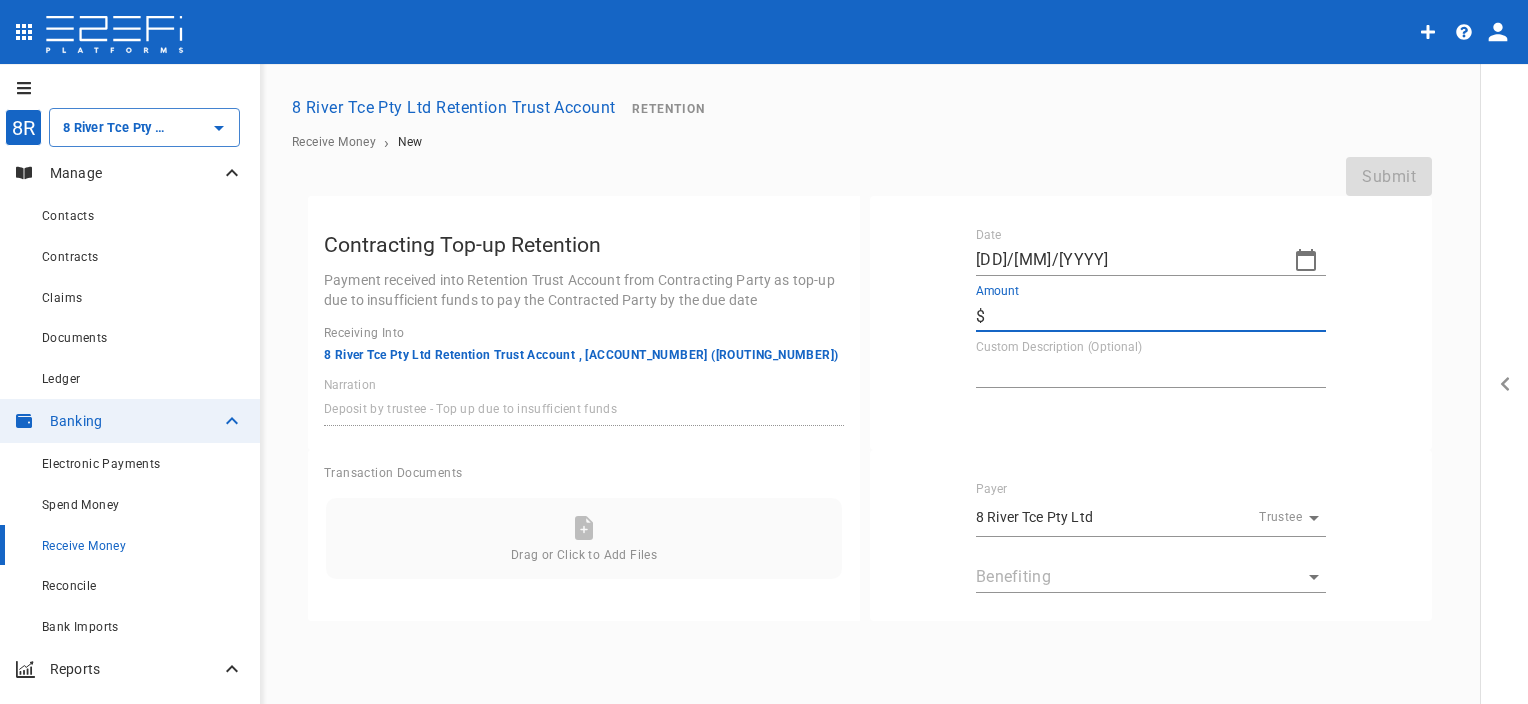 click on "Amount" at bounding box center [1159, 316] 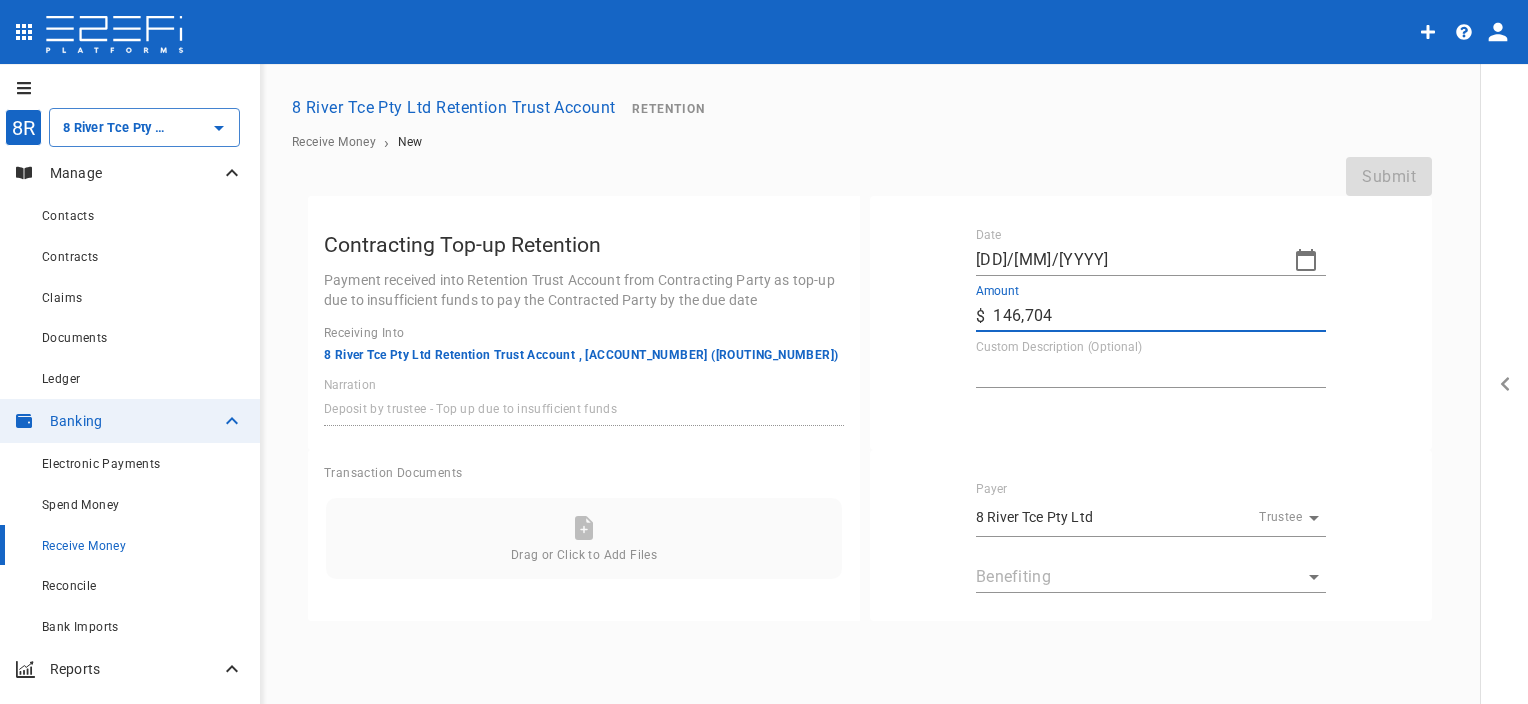 type on "146,704" 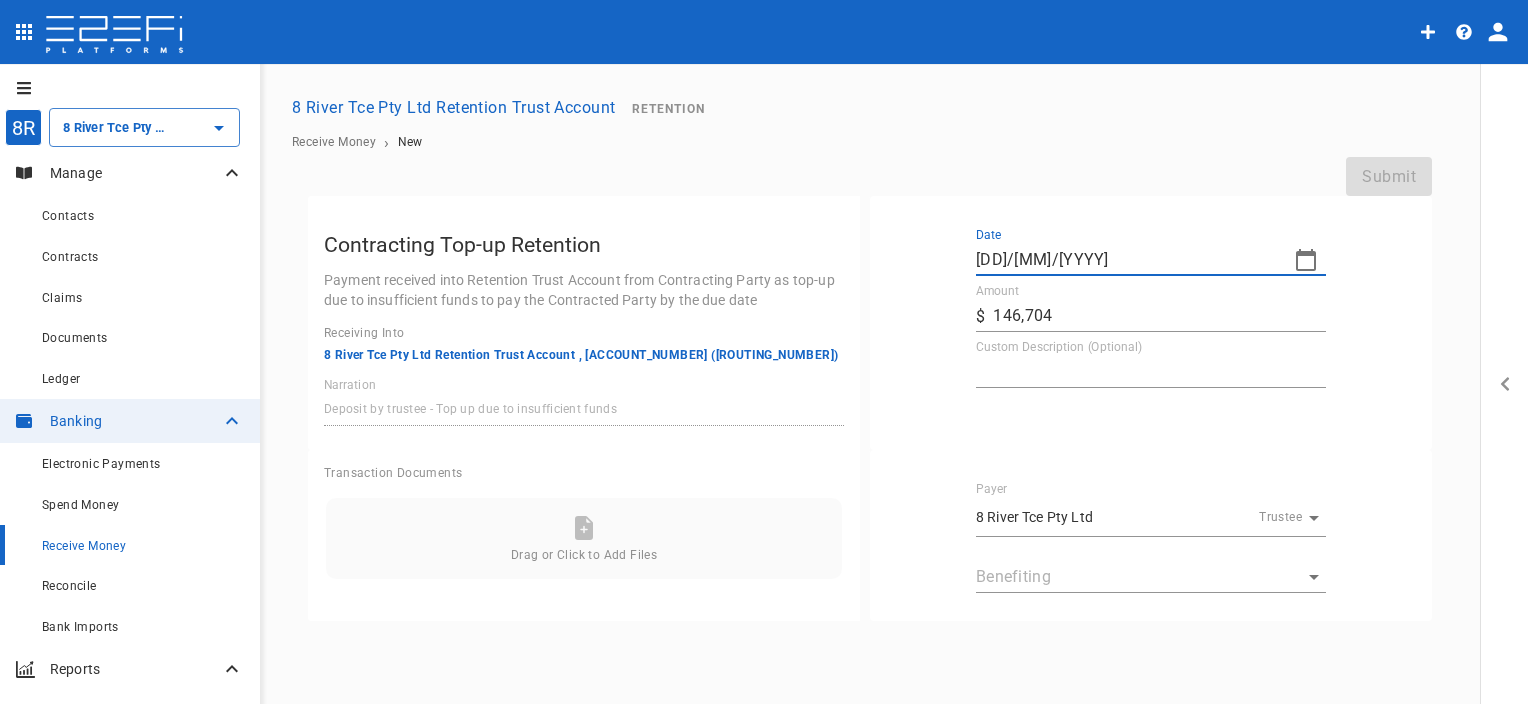 click on "[DD]/[MM]/[YYYY]" at bounding box center [1127, 260] 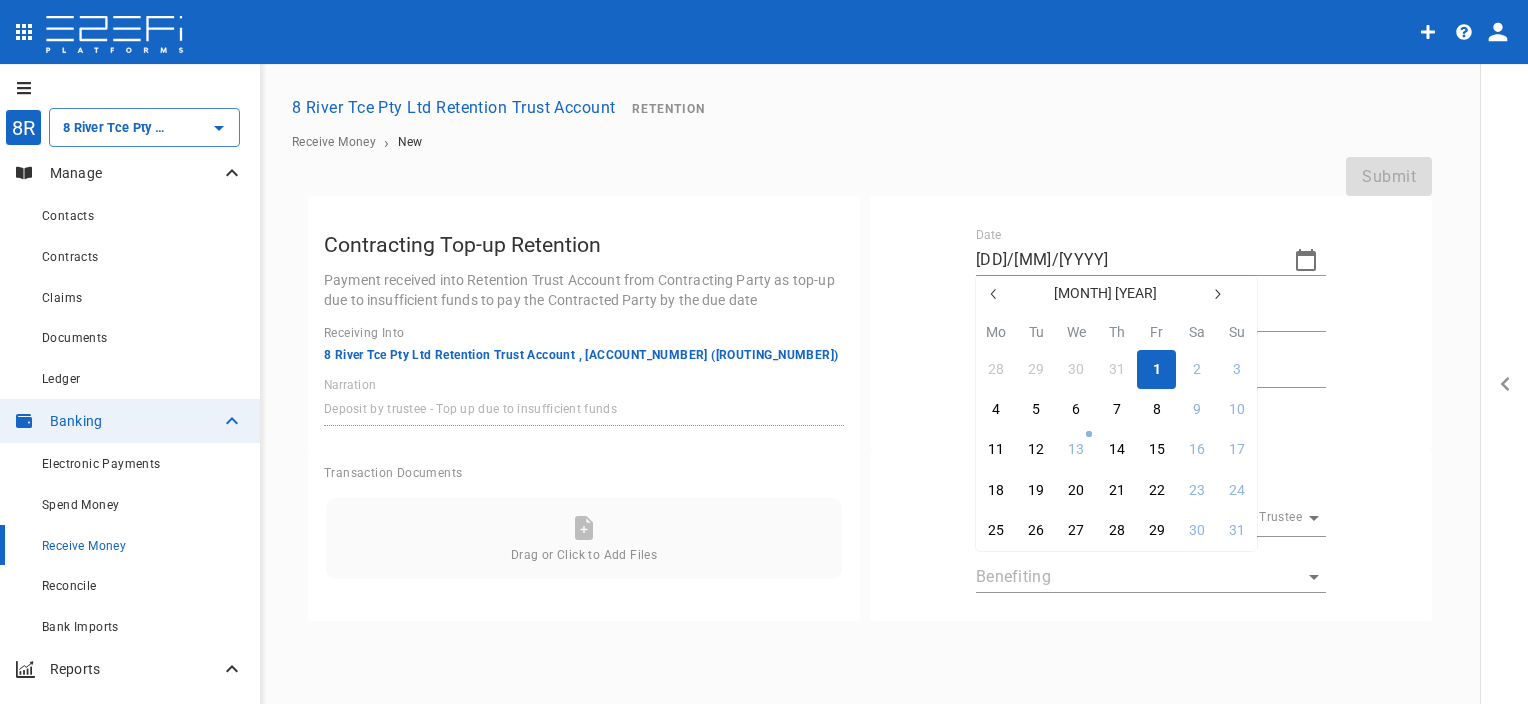 click 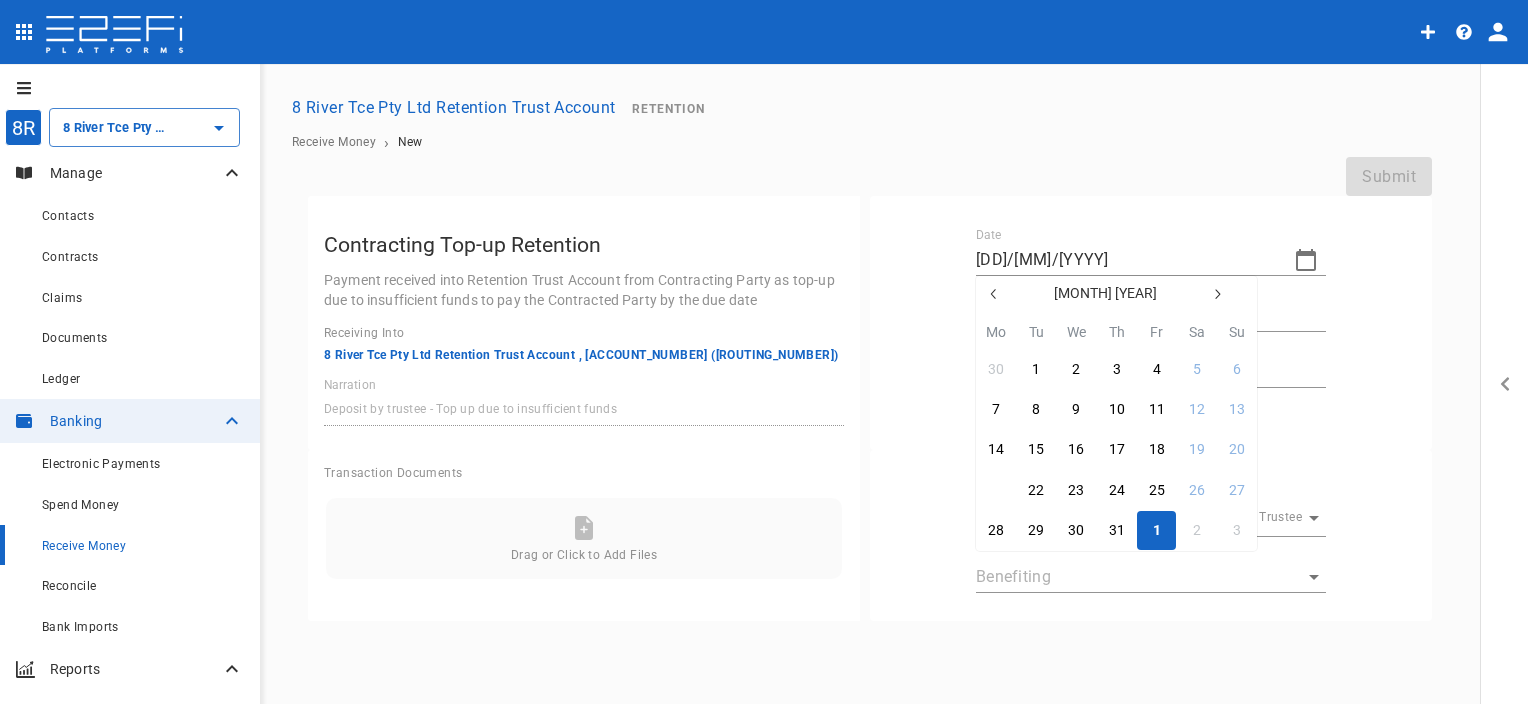 click on "21" at bounding box center (996, 491) 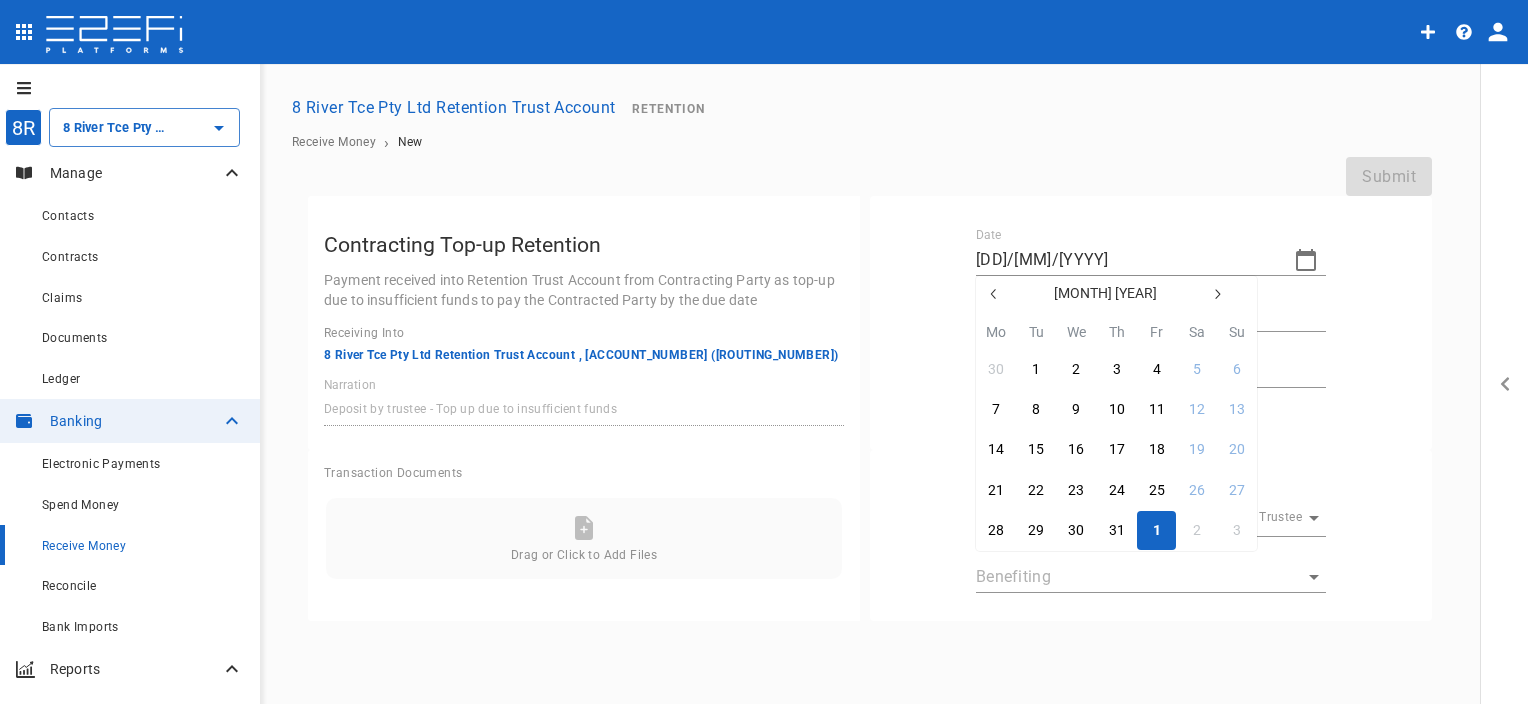 type on "[DD]/[MM]/[YYYY]" 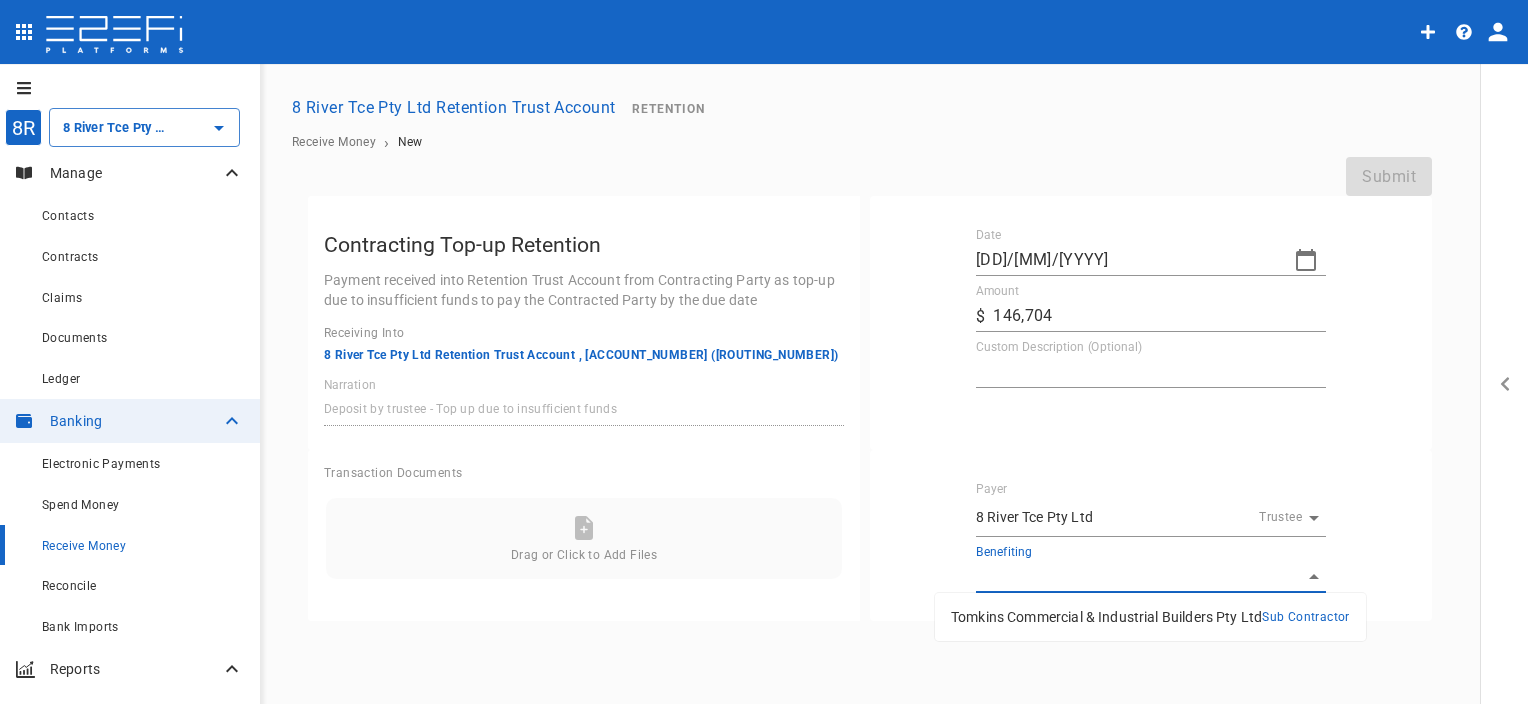 click on "Contracting Top-up Retention Payment received into Retention Trust Account from Contracting Party as top-up due to insufficient funds to pay the Contracted Party by the due date Receiving Into 8 River Tce Pty Ltd Retention Trust Account , [ACCOUNT_NUMBER] ([ROUTING_NUMBER]) Narration Deposit by trustee - Top up due to insufficient funds x Date [DD]/[MM]/[YYYY] Amount ​ $ [AMOUNT] Custom Description (Optional) x Transaction Documents Drag or Click to Add Files Payer 8 River Tce Pty Ltd Trustee [TRUSTEE_ID] Benefiting ​ Please complete the form to simulate the affected balances" at bounding box center [764, 352] 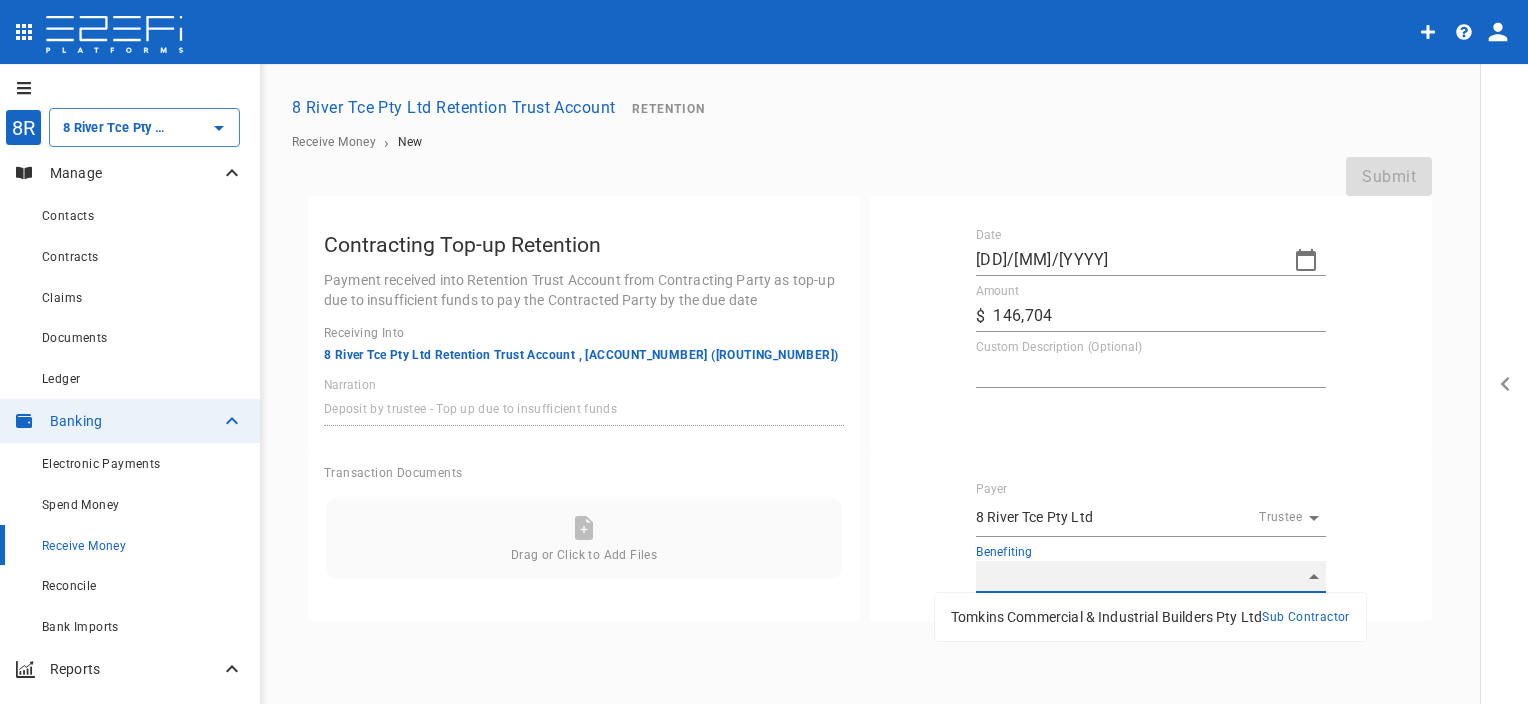 type on "DSRQRKD000028G4C" 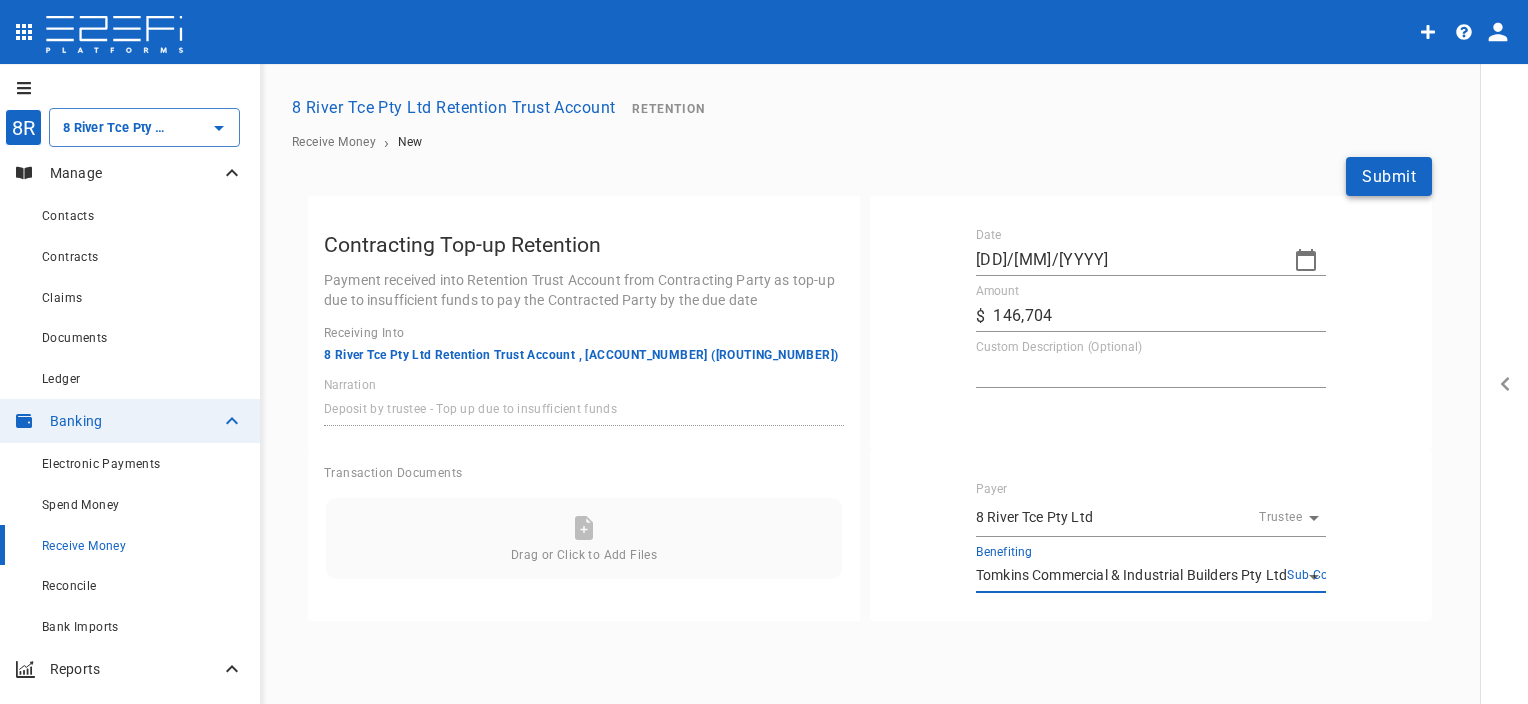 click on "Submit" at bounding box center [1389, 176] 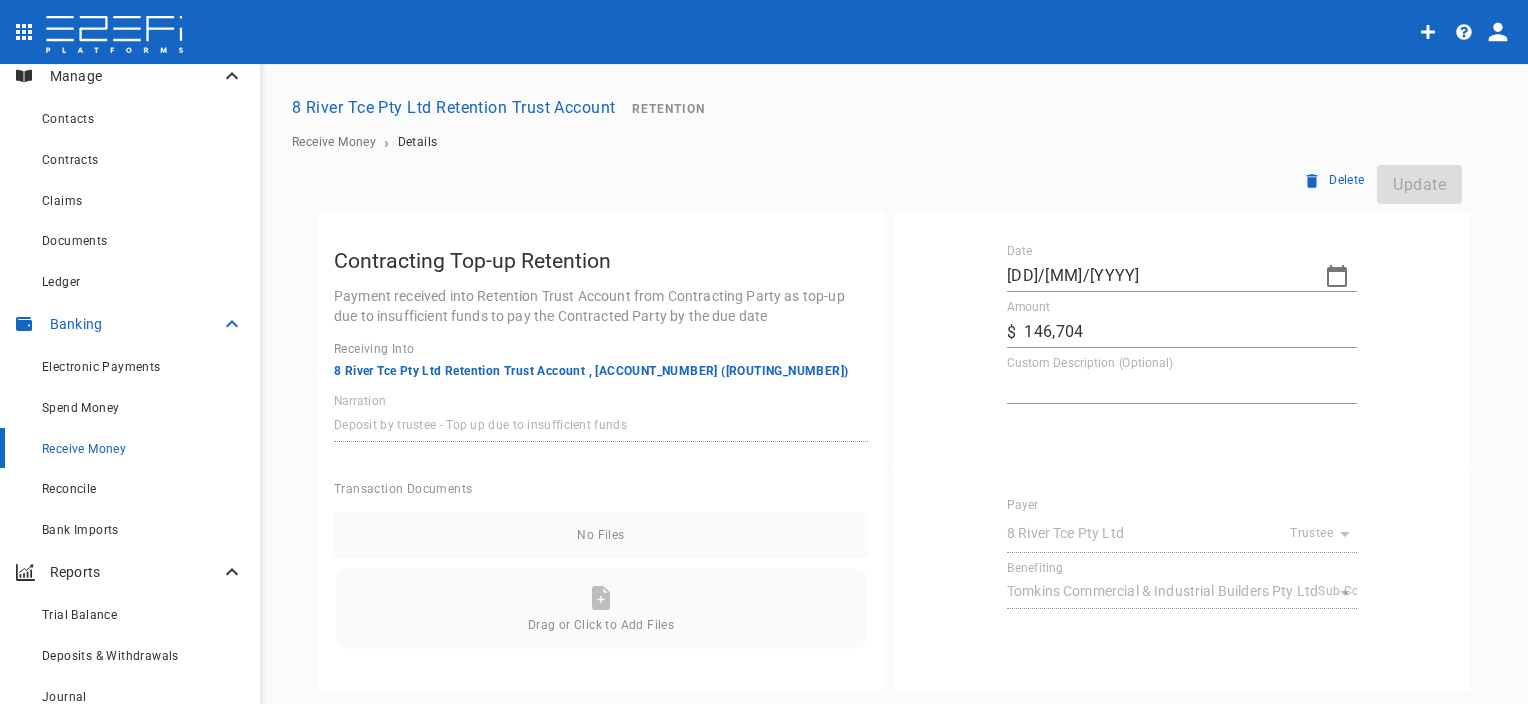 scroll, scrollTop: 100, scrollLeft: 0, axis: vertical 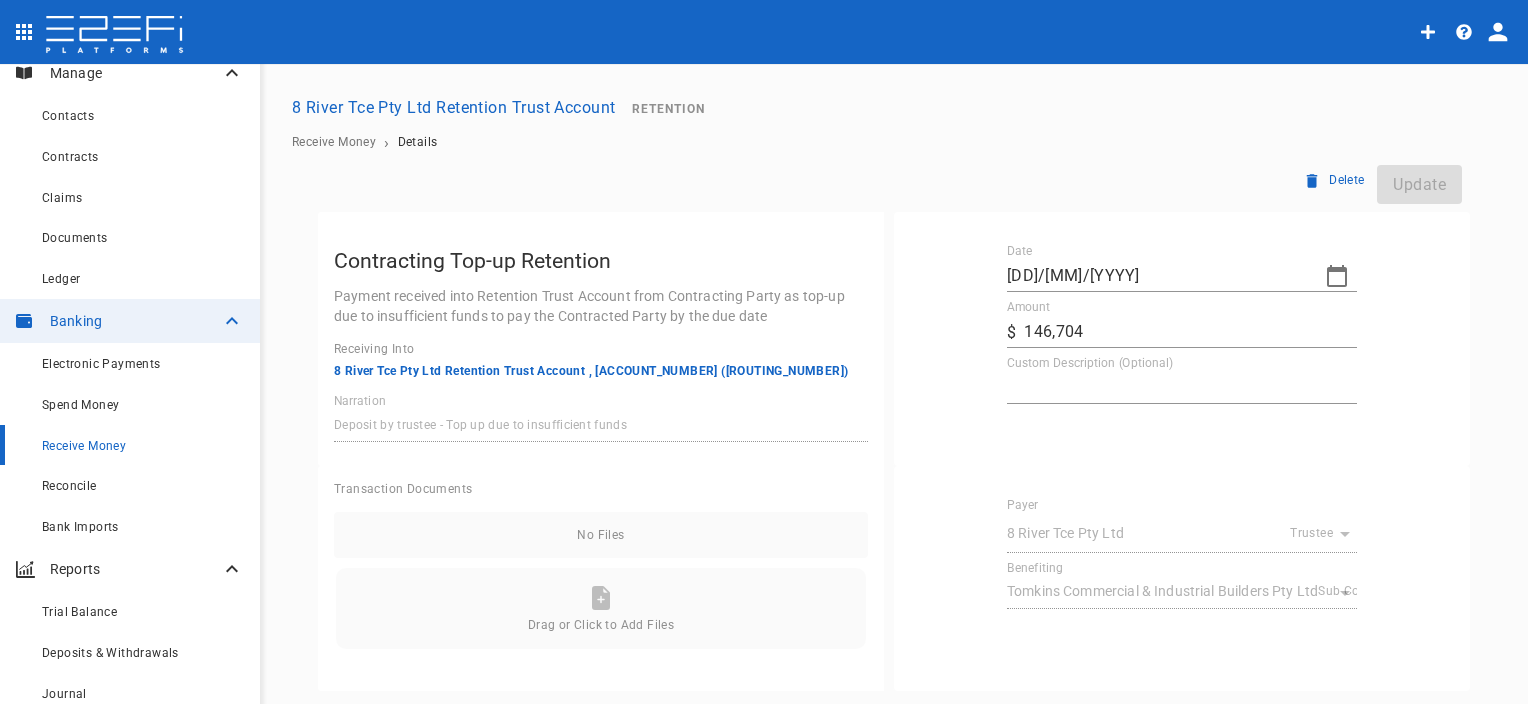 click on "Reports" at bounding box center (130, 569) 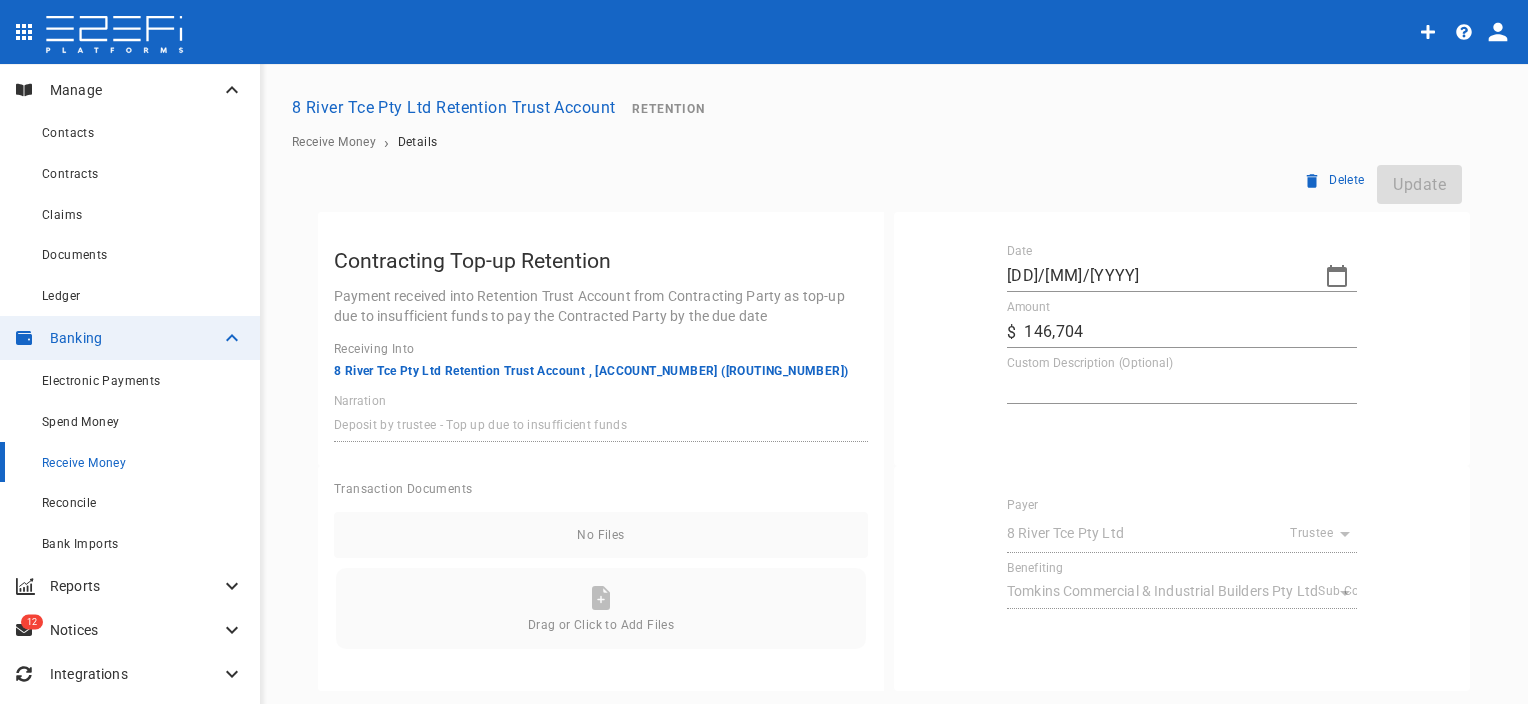 click on "Reports" at bounding box center [135, 586] 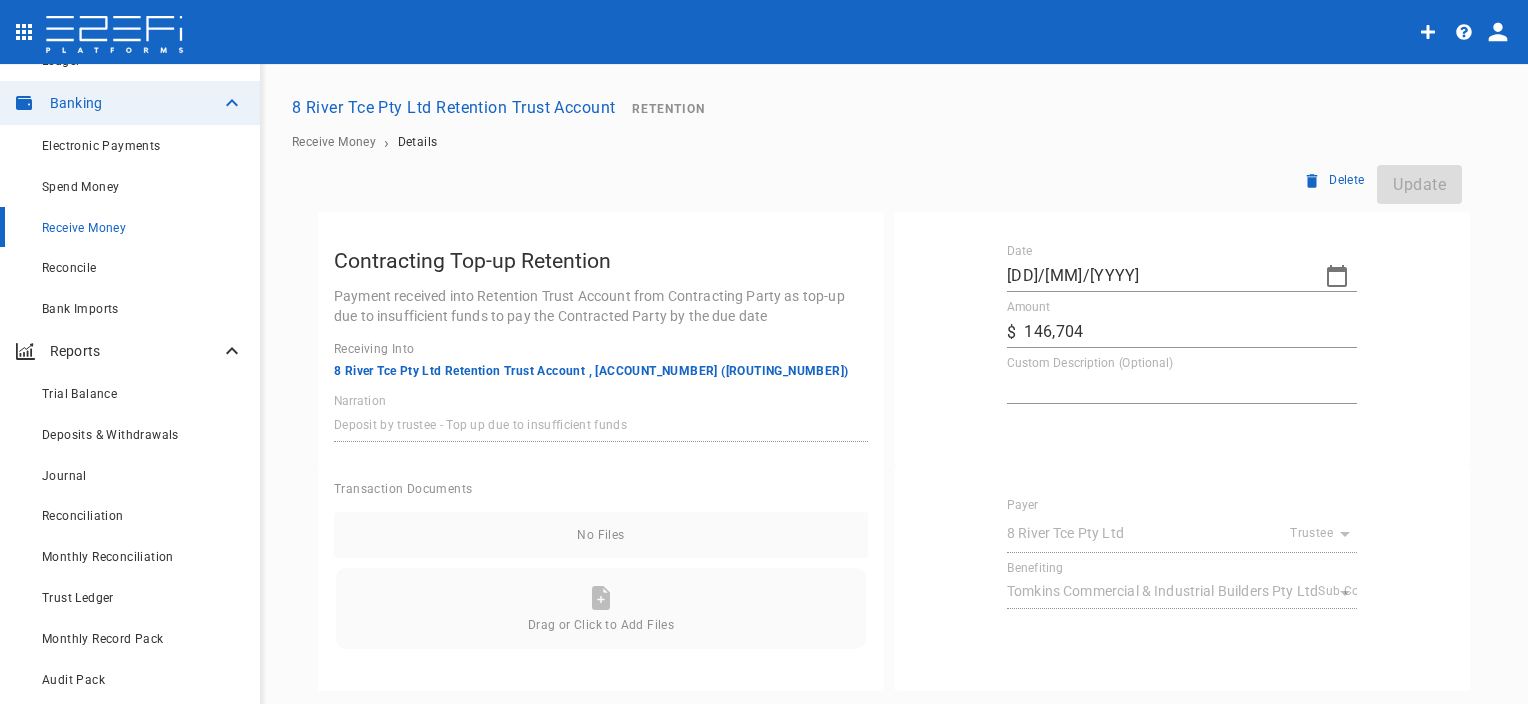 scroll, scrollTop: 400, scrollLeft: 0, axis: vertical 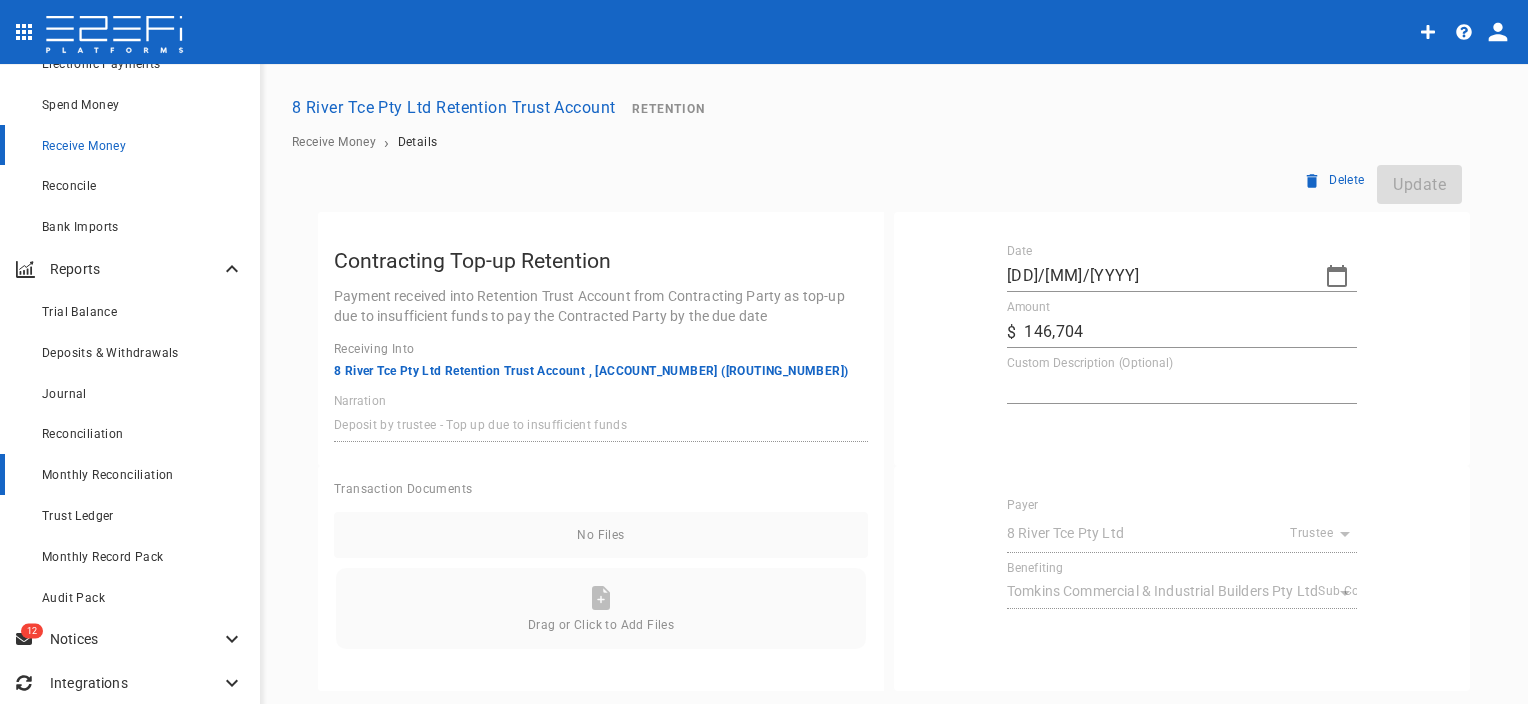 click on "Monthly Reconciliation" at bounding box center (108, 475) 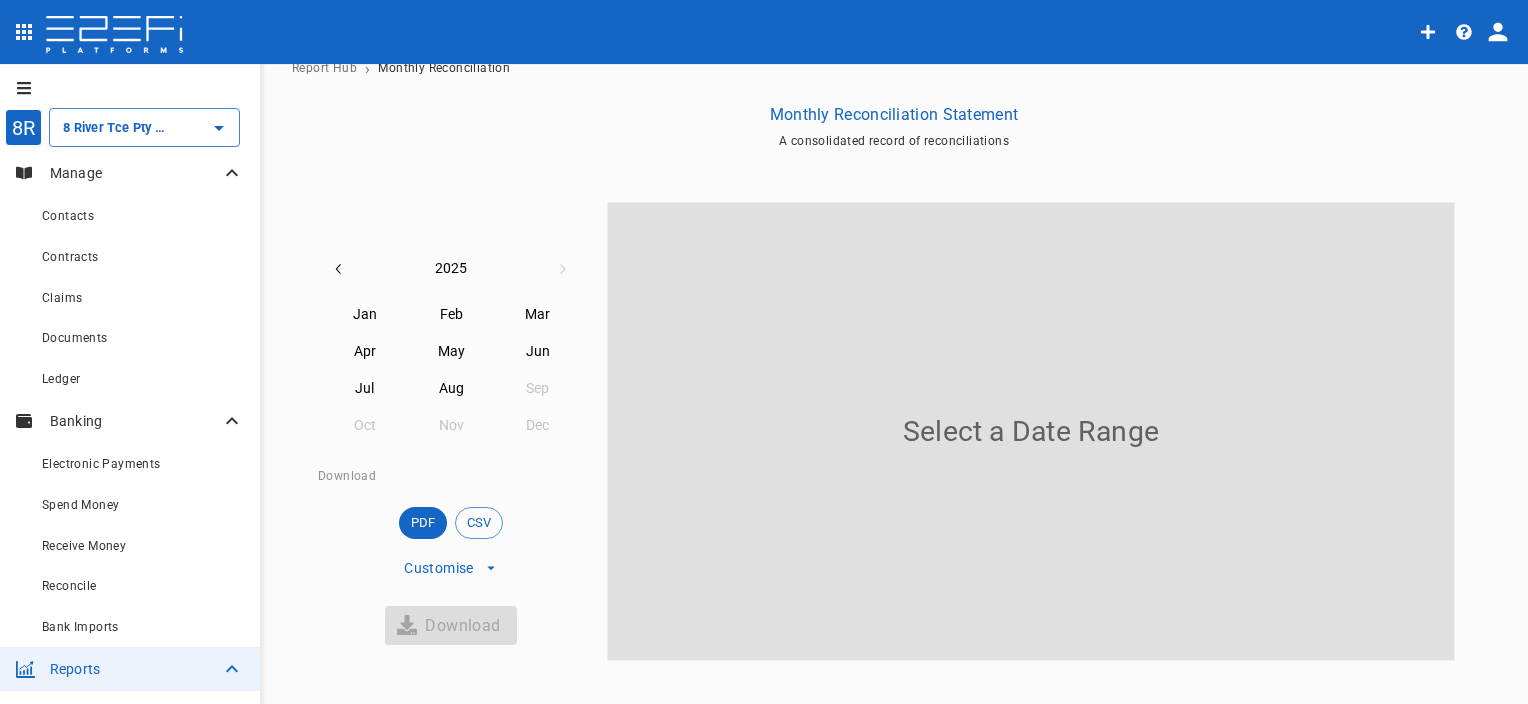 scroll, scrollTop: 78, scrollLeft: 0, axis: vertical 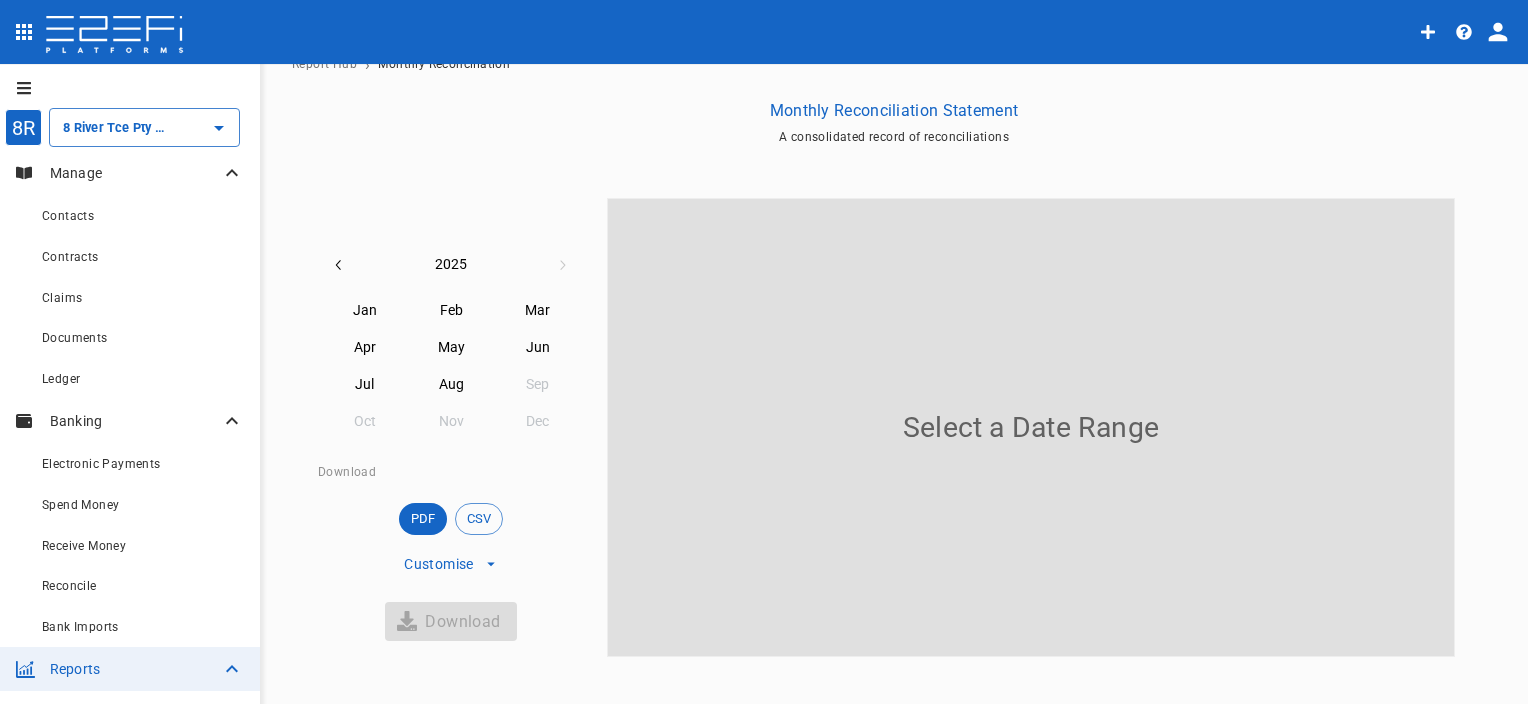 click on "Select a Date Range" at bounding box center (1031, 428) 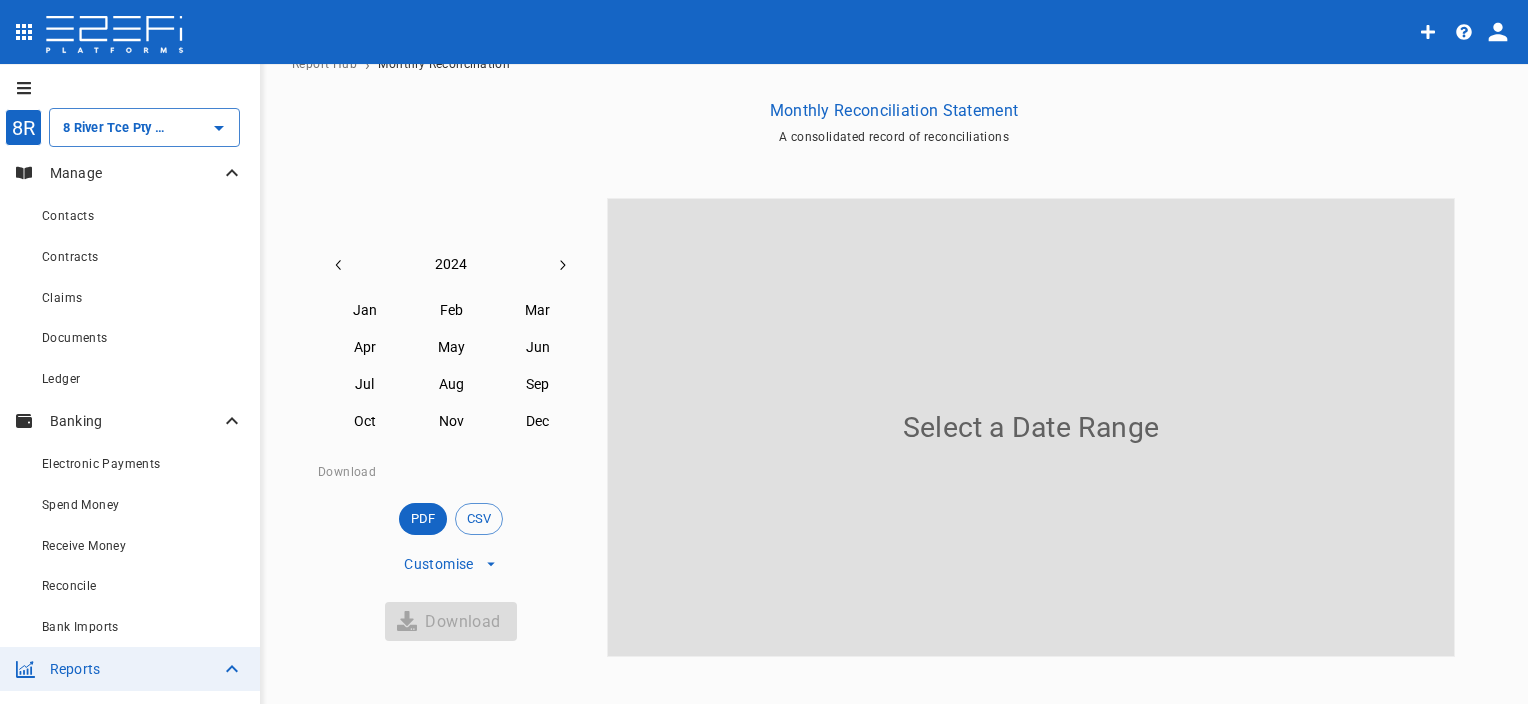 click 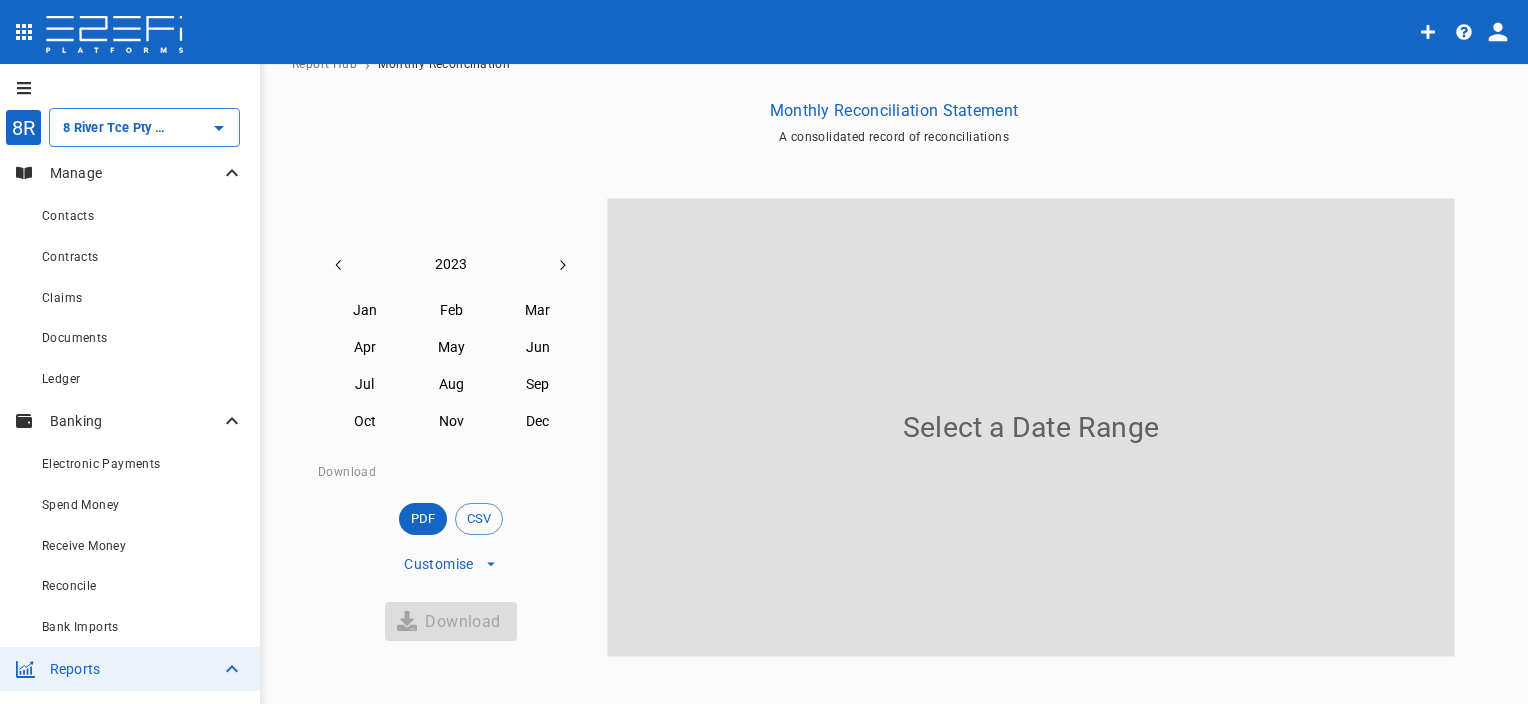 click 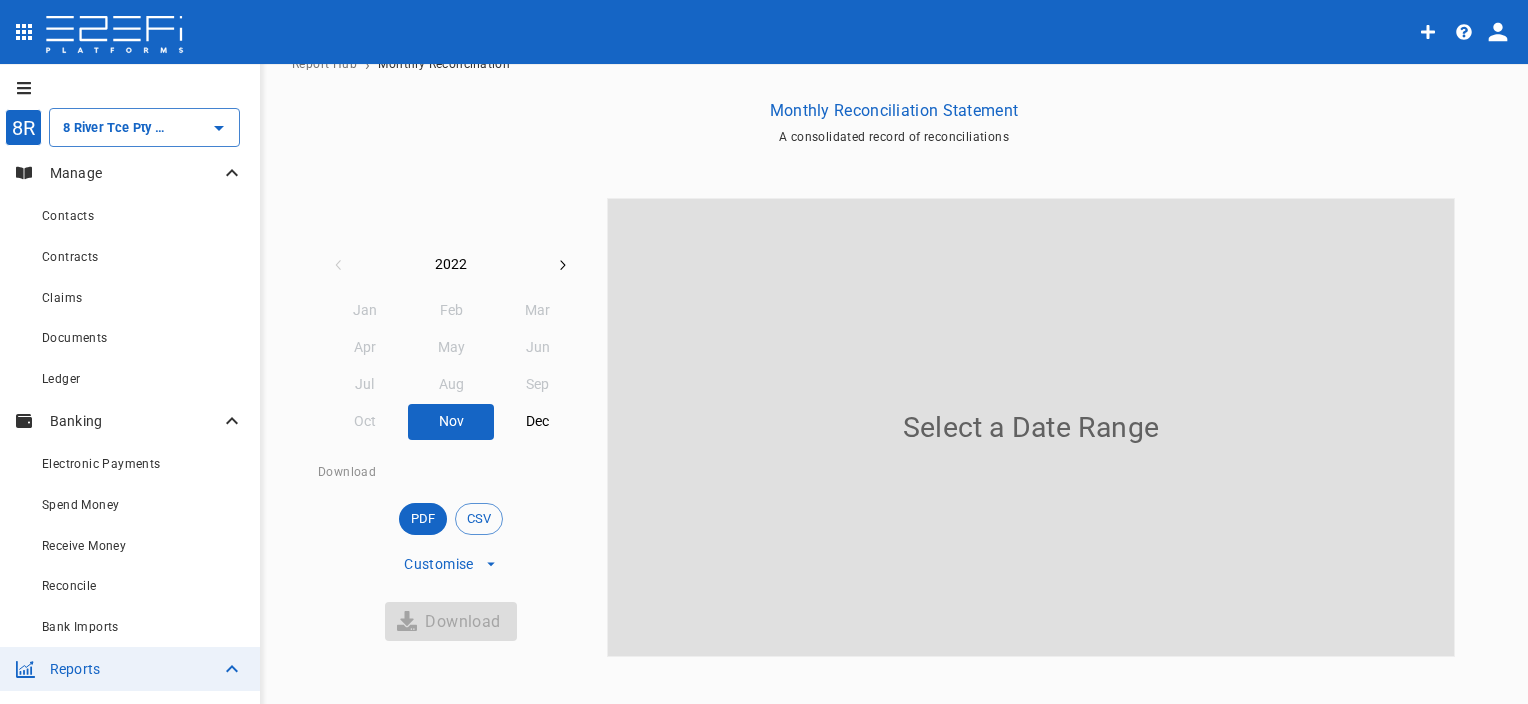 click on "2022" at bounding box center (450, 265) 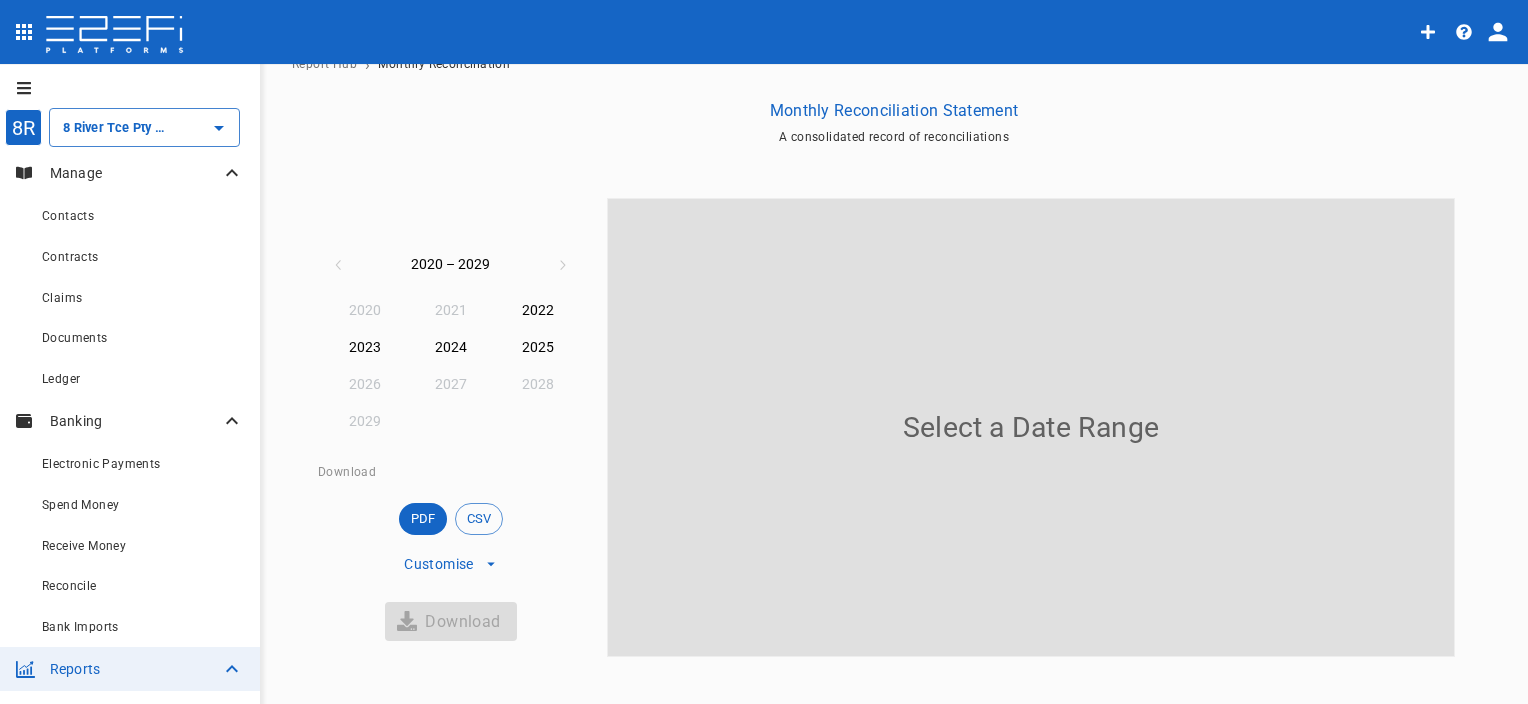 click on "2020 – 2029" at bounding box center [450, 265] 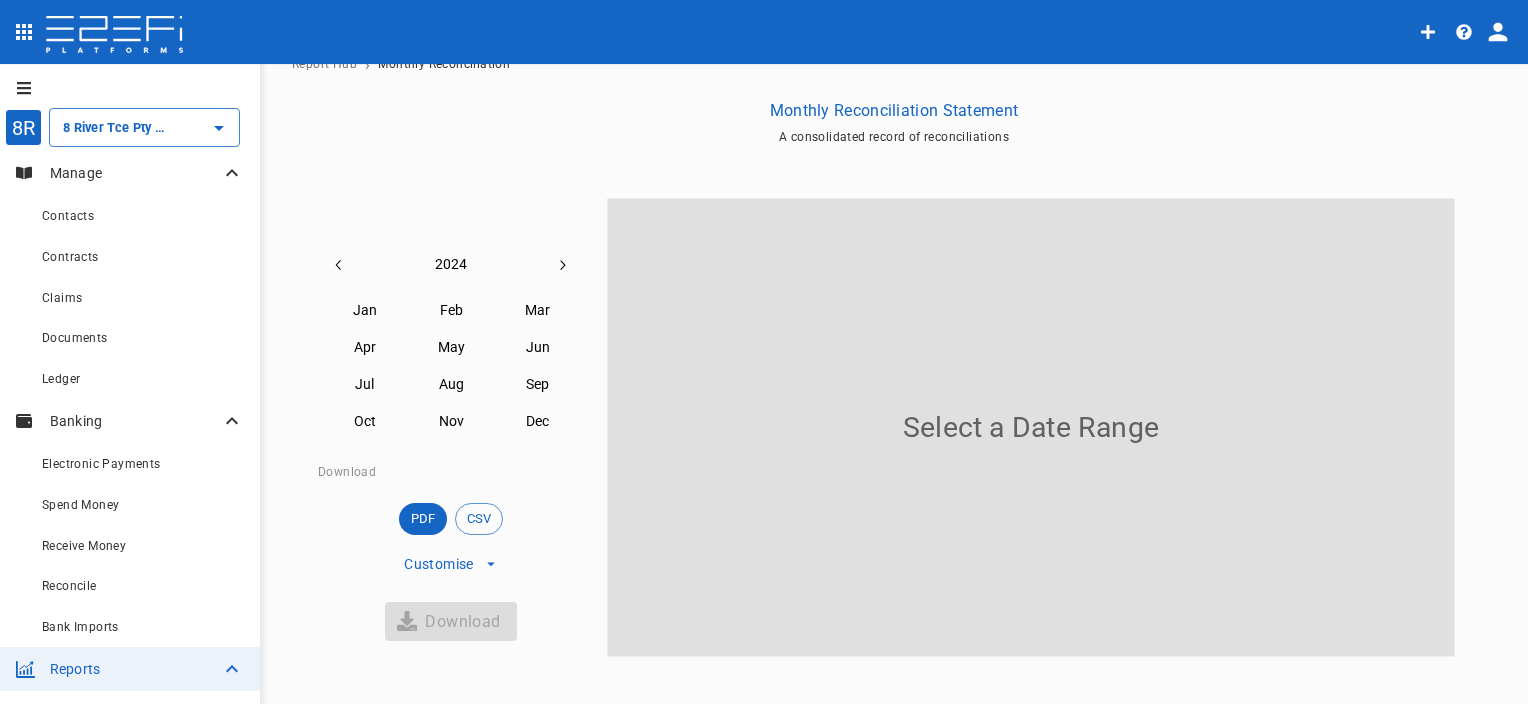 click on "Dec" at bounding box center (538, 422) 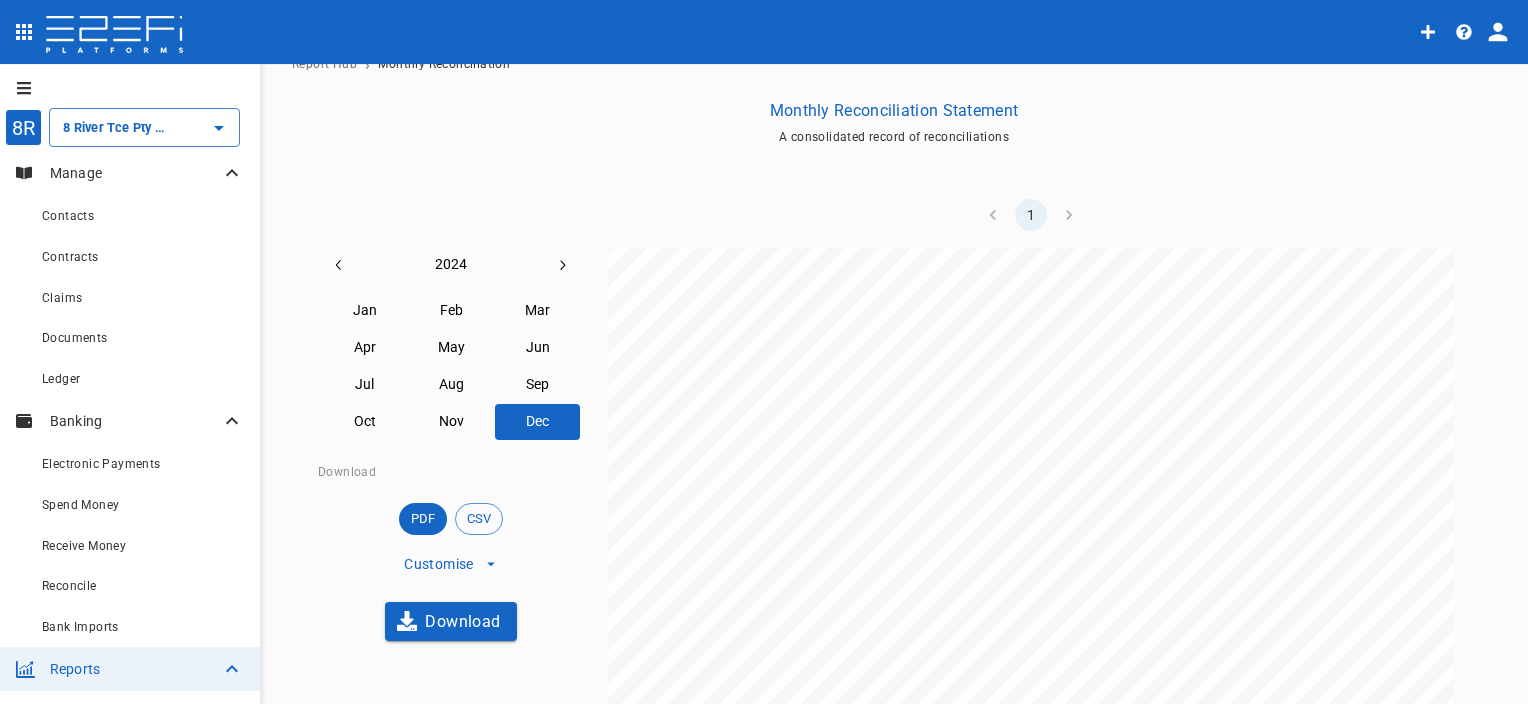 scroll, scrollTop: 692, scrollLeft: 0, axis: vertical 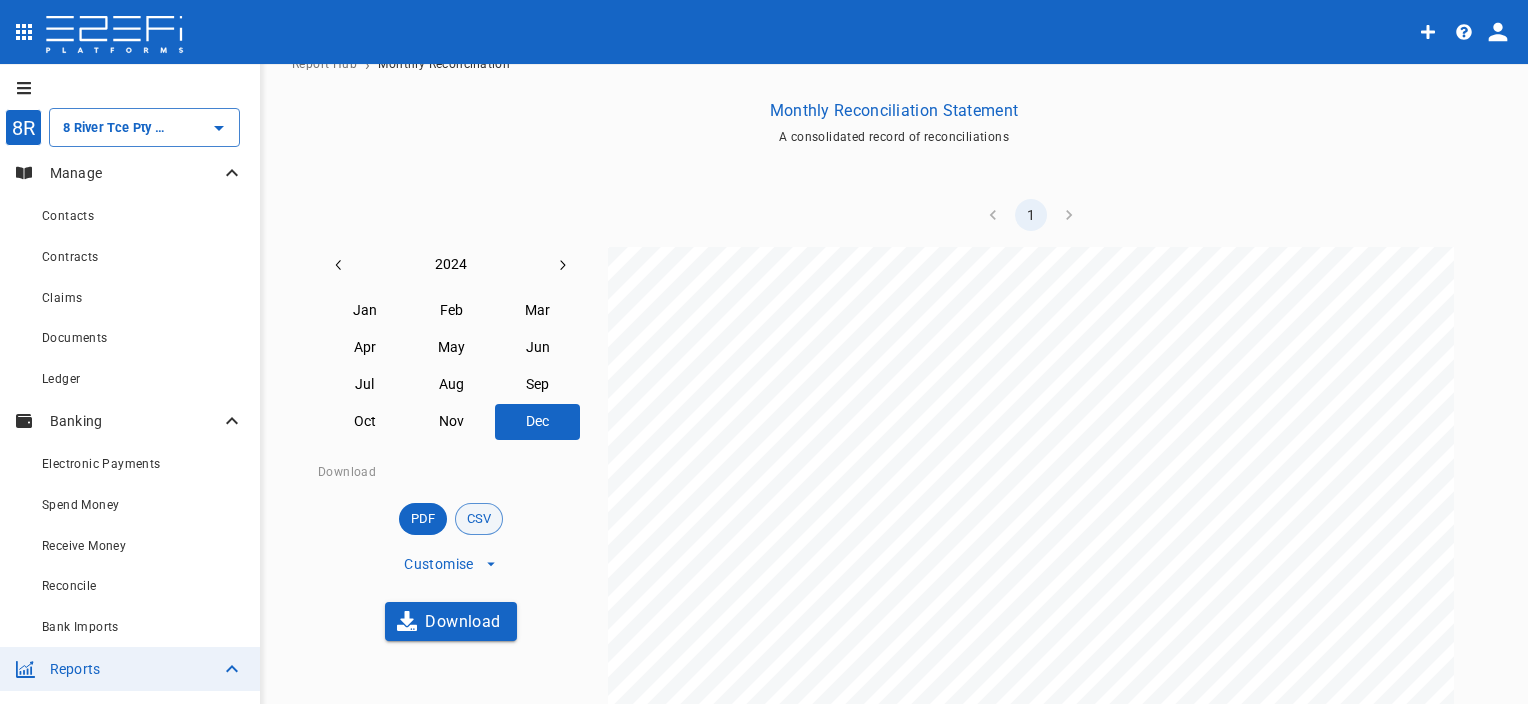 click on "CSV" at bounding box center [479, 519] 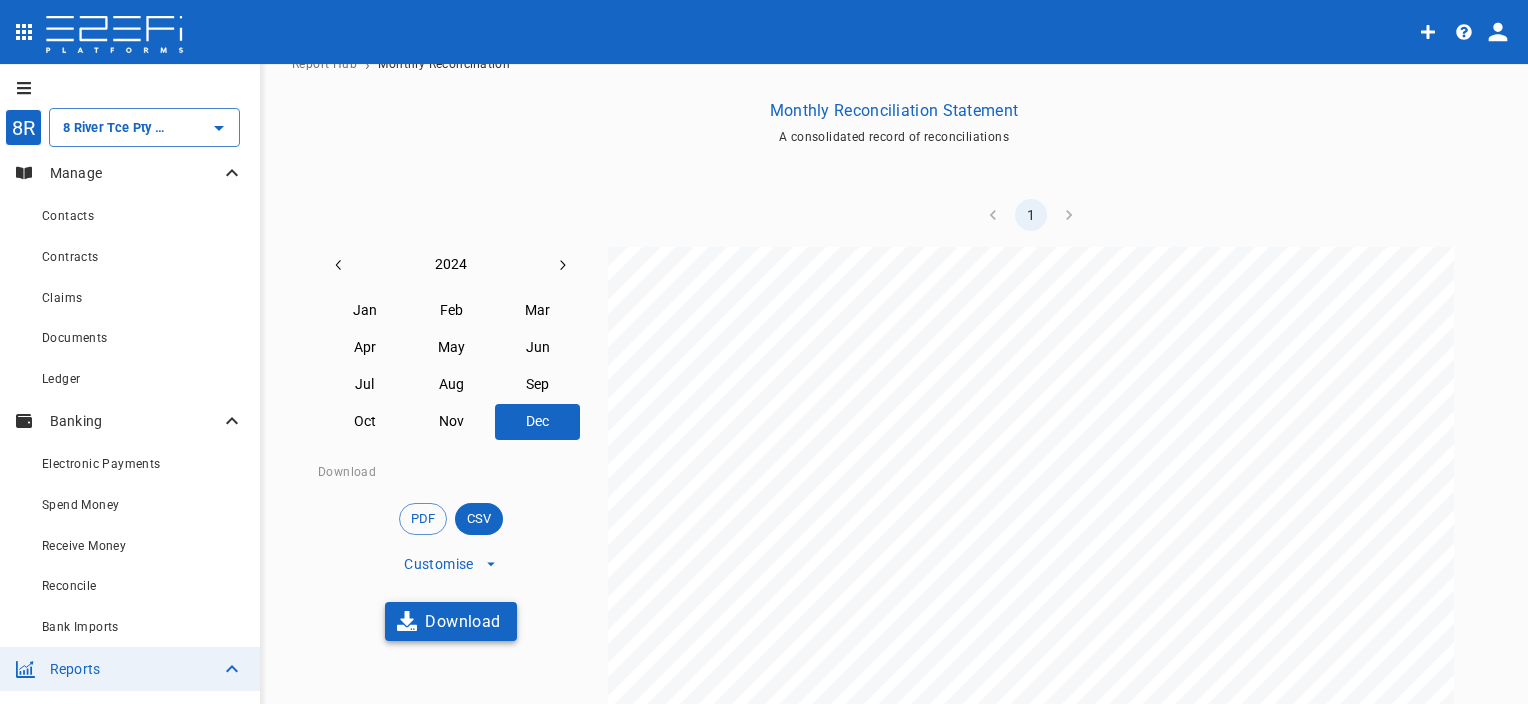 click on "Download" at bounding box center [451, 621] 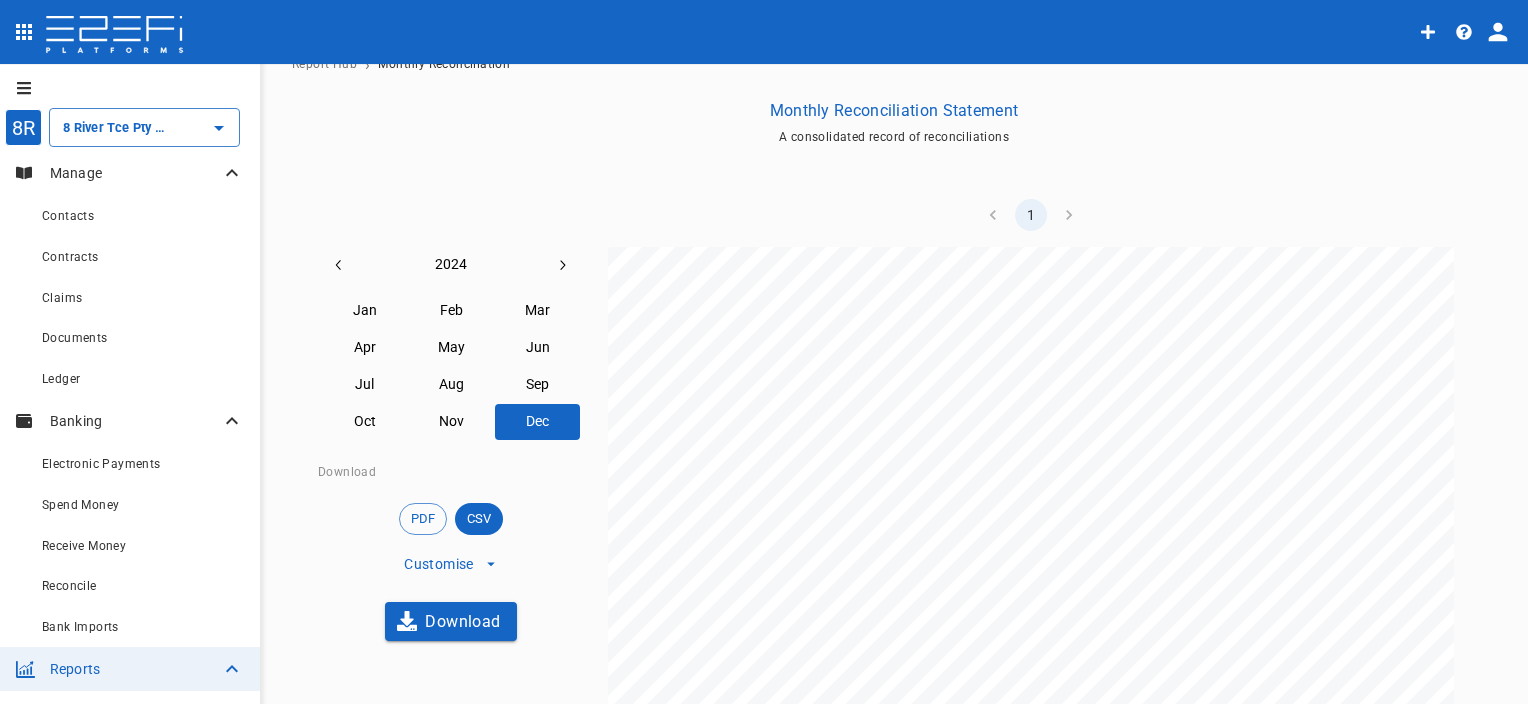 click 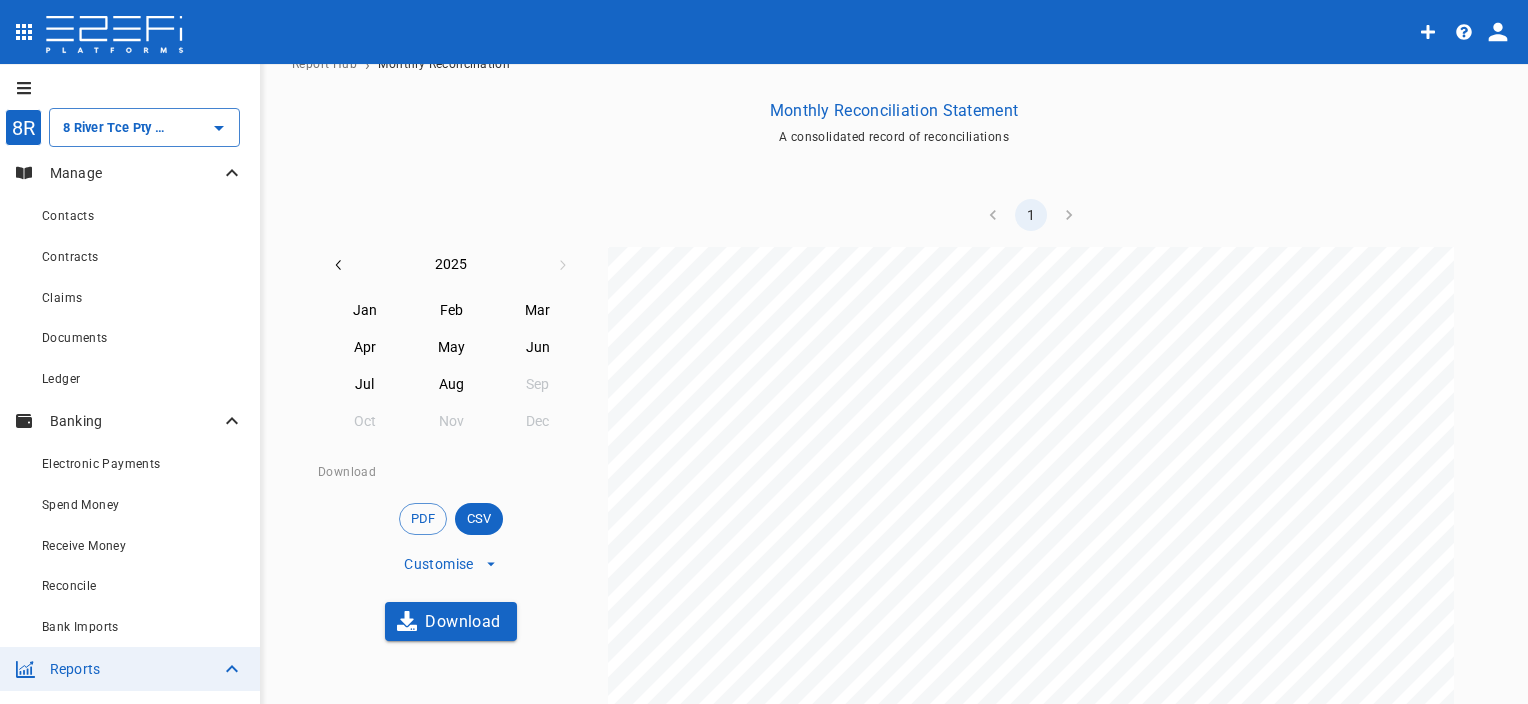click on "Jan" at bounding box center [365, 311] 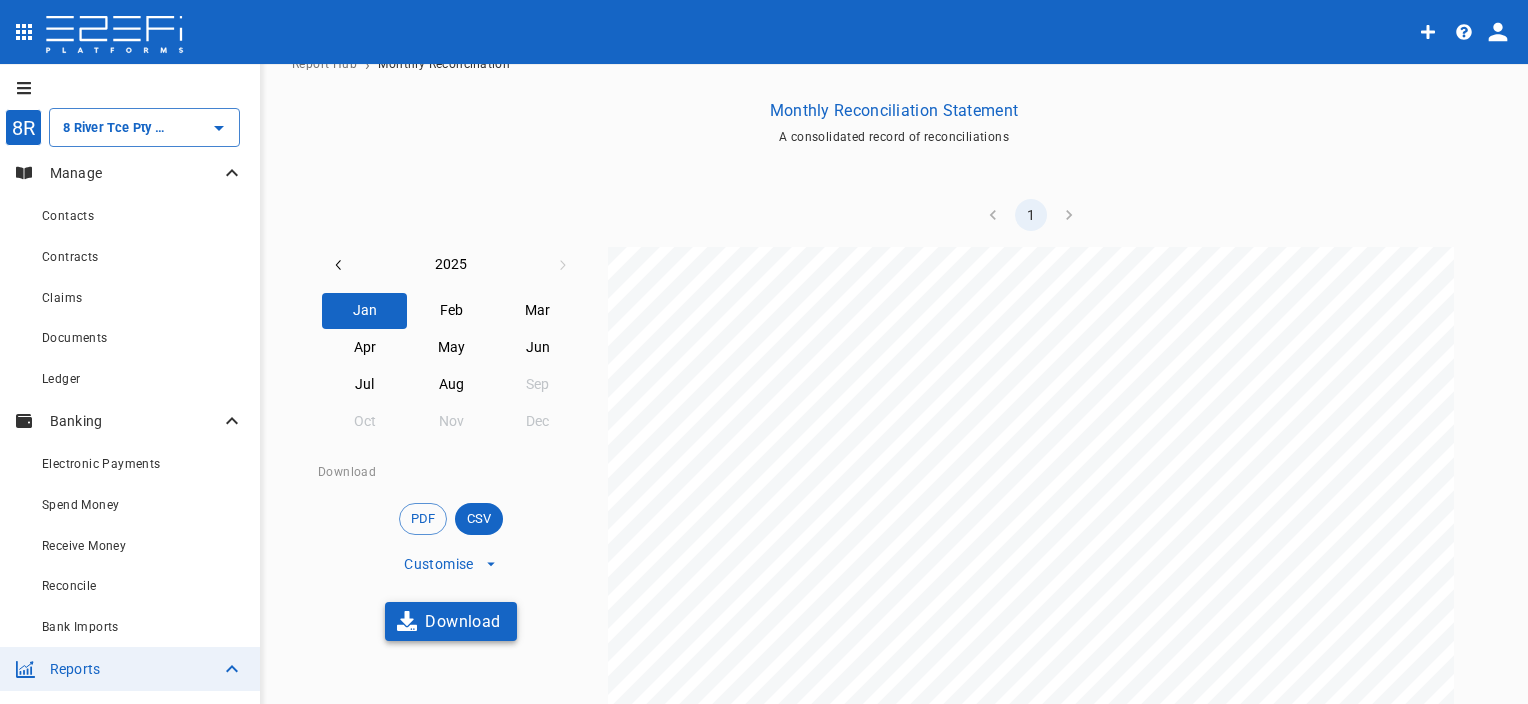 click on "Download" at bounding box center [451, 621] 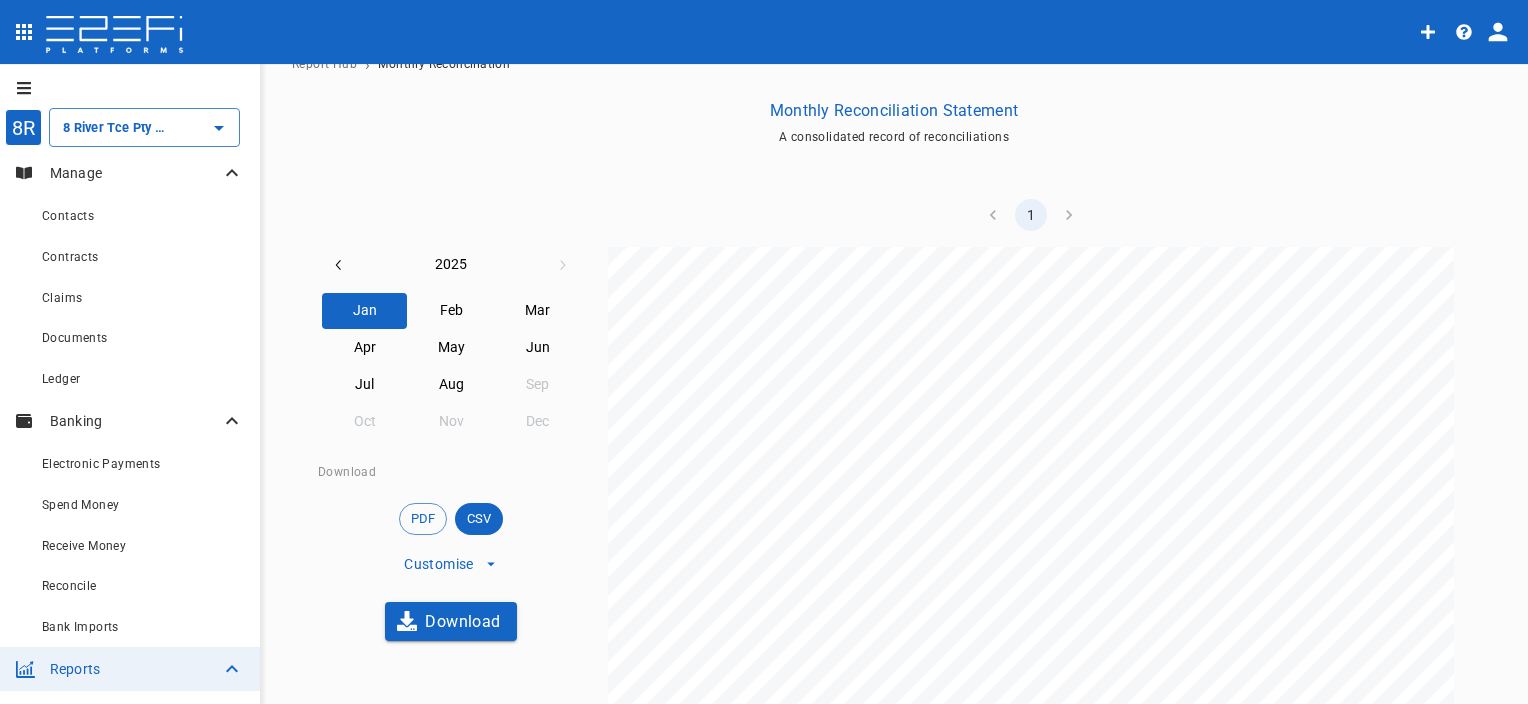click on "Feb" at bounding box center (451, 311) 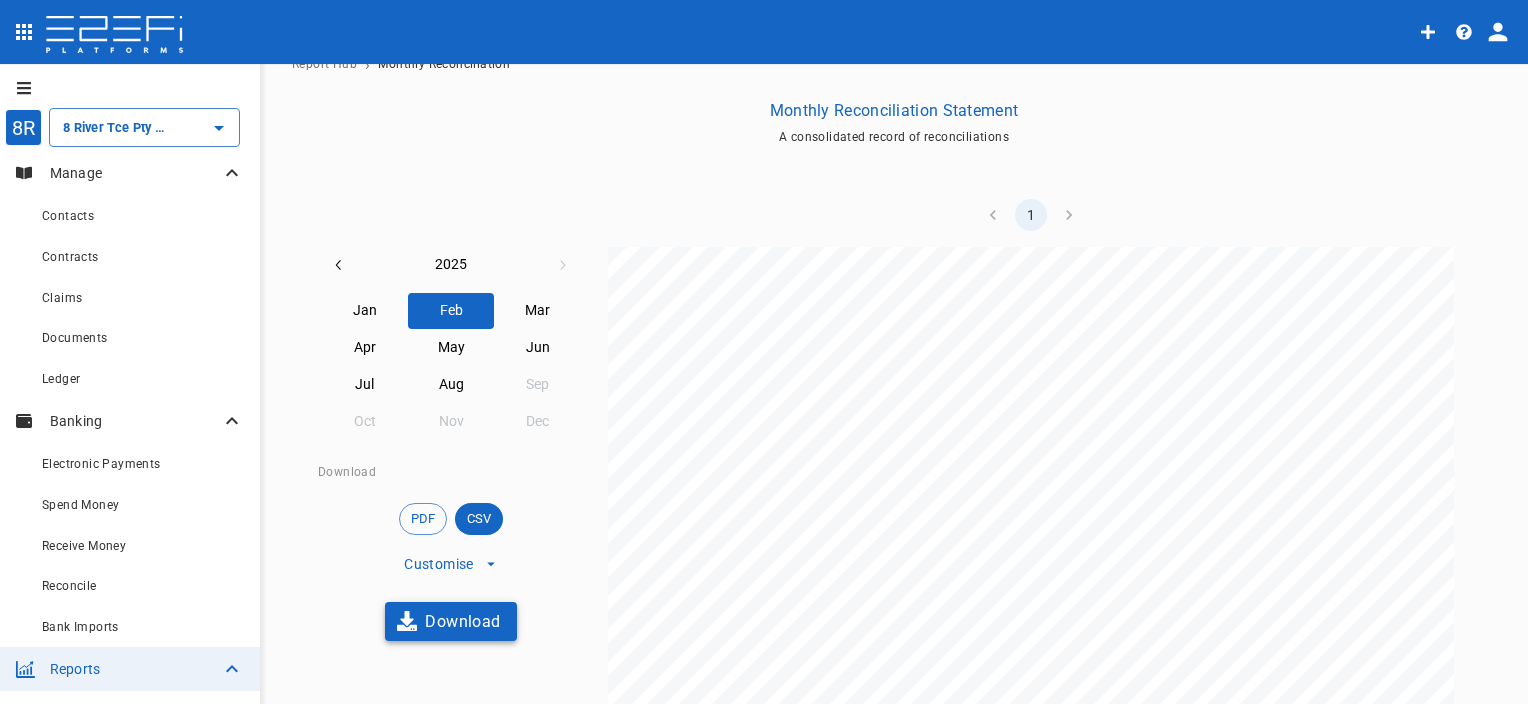 click on "Download" at bounding box center [451, 621] 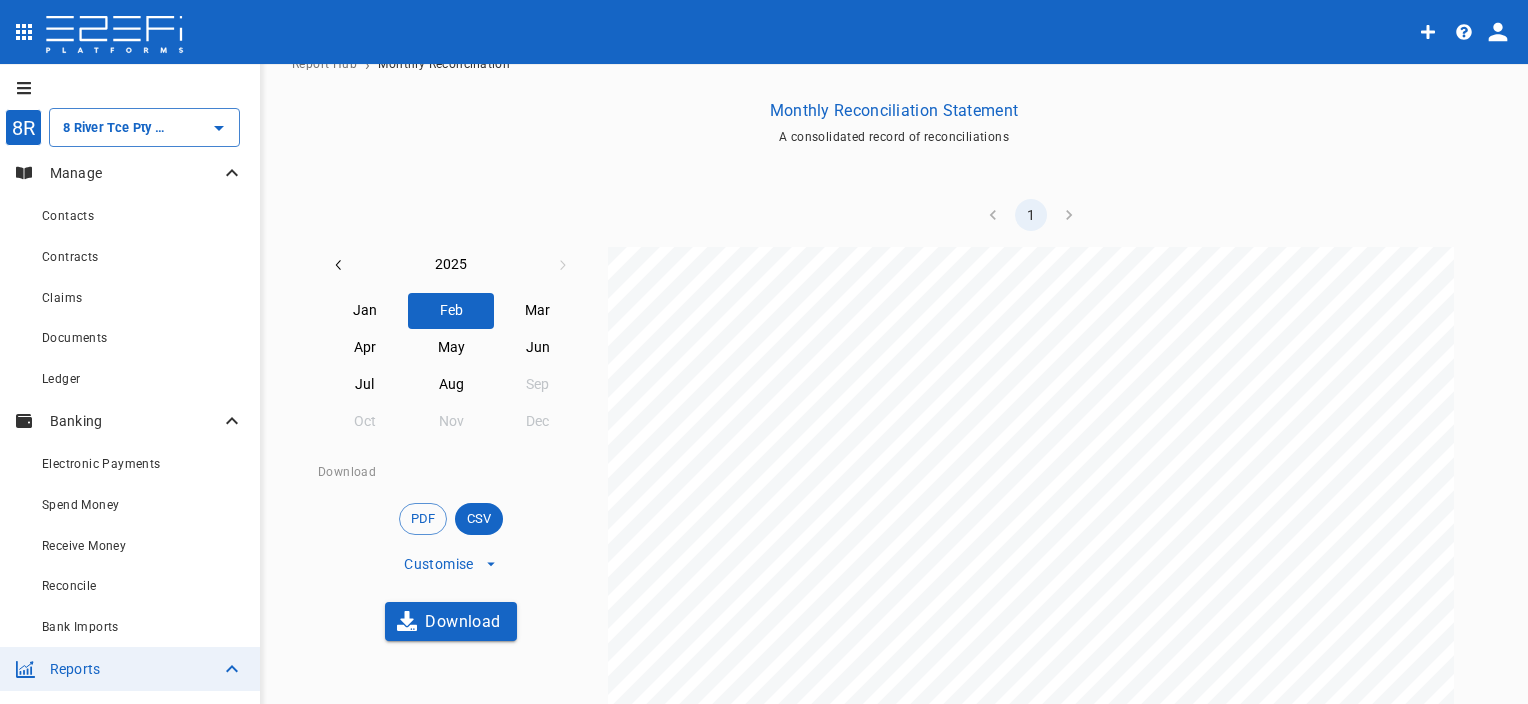 click on "Mar" at bounding box center (538, 311) 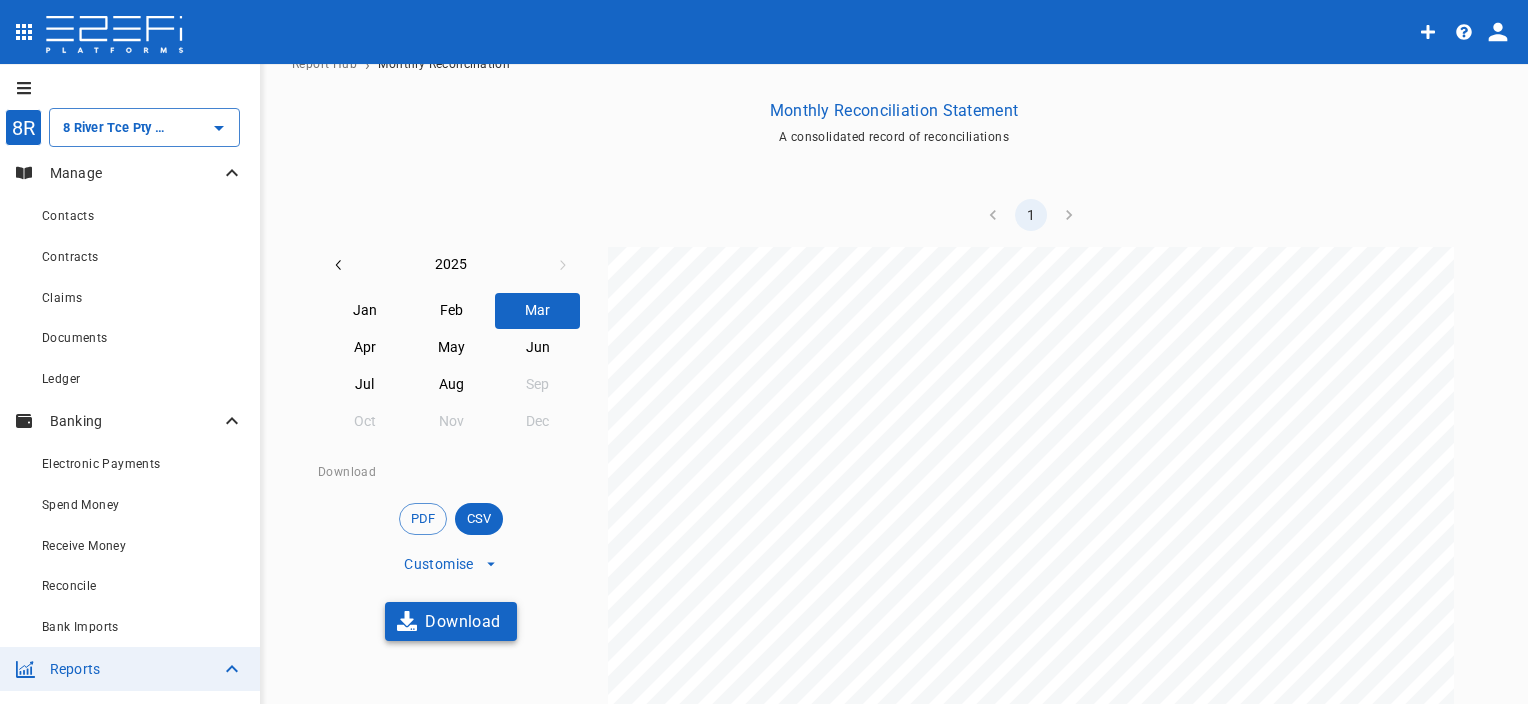 click on "Download" at bounding box center [451, 621] 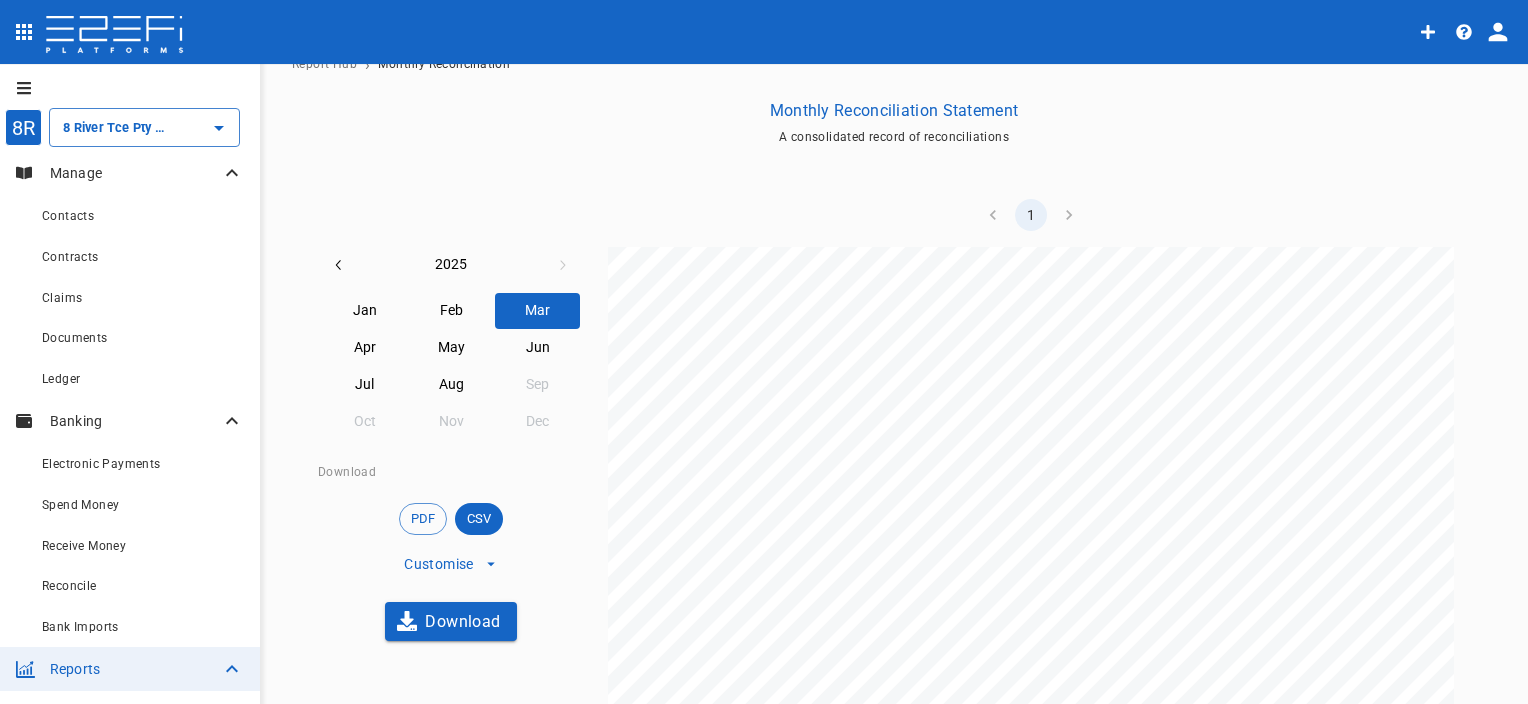 click on "Apr" at bounding box center [365, 348] 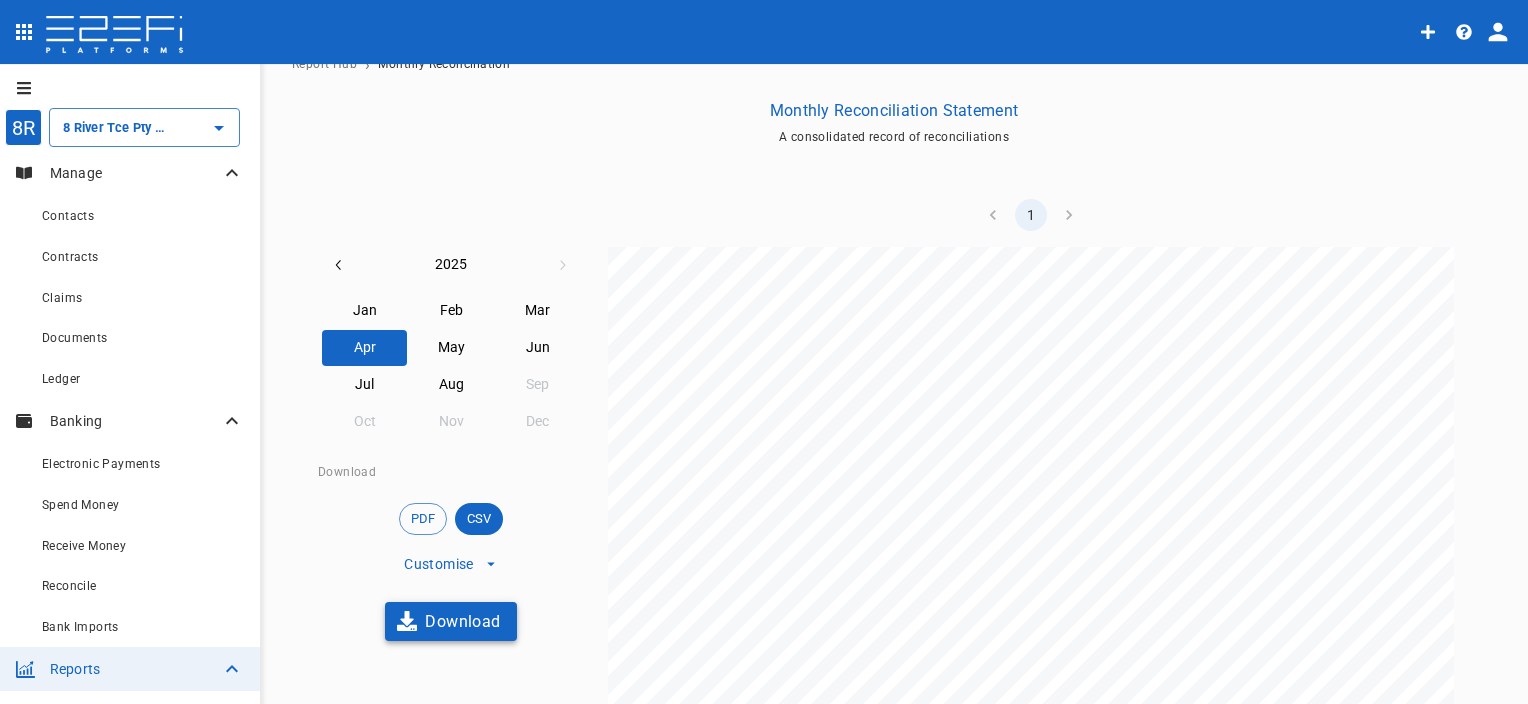 click on "Download" at bounding box center [451, 621] 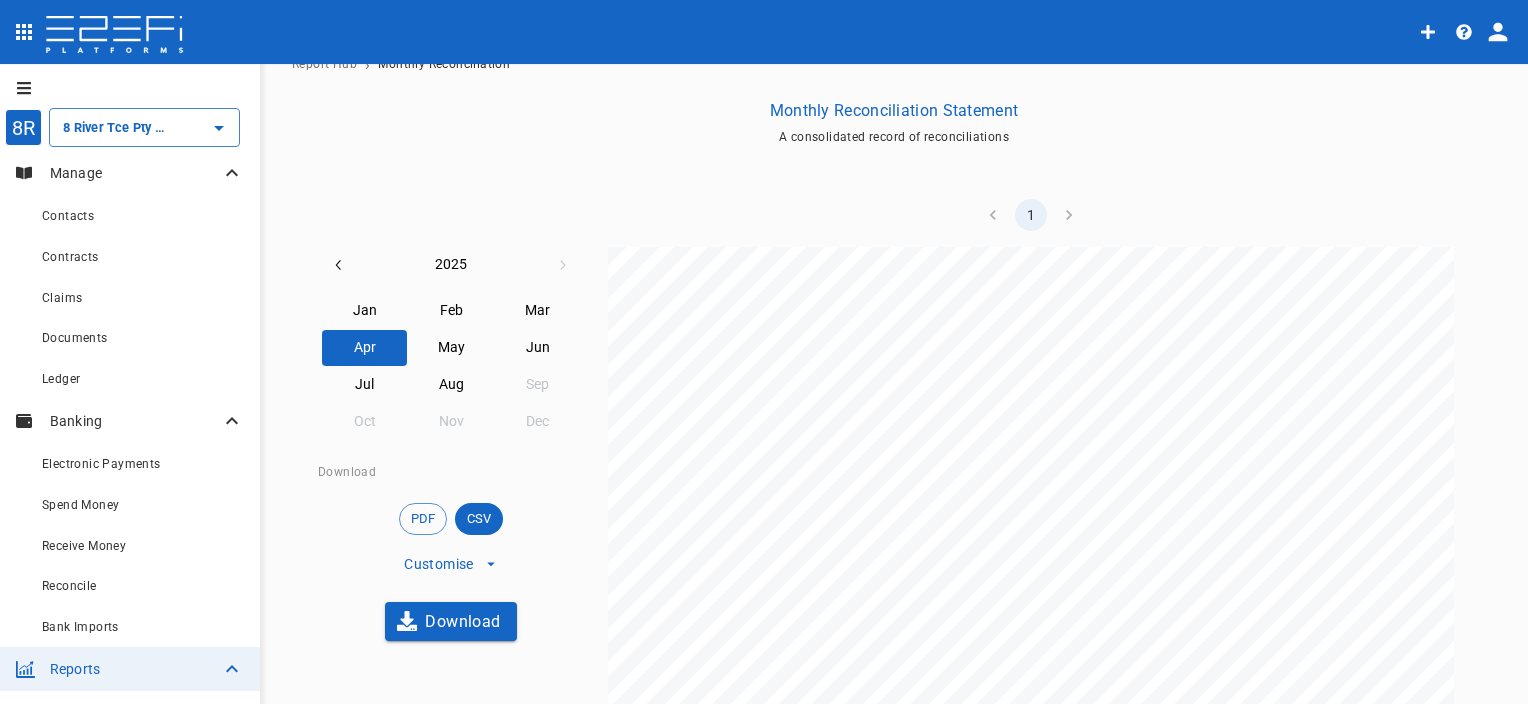 click on "May" at bounding box center (451, 348) 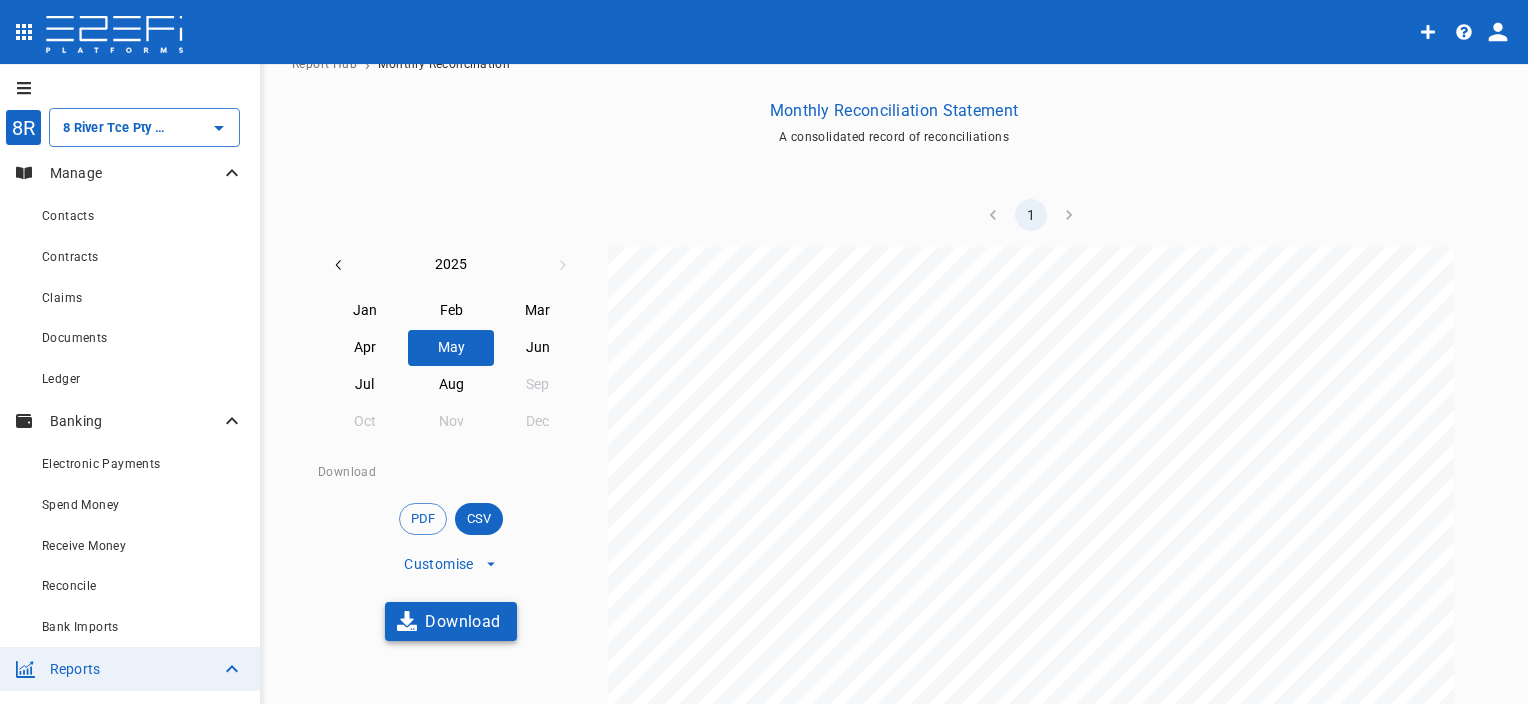 click on "Download" at bounding box center [451, 621] 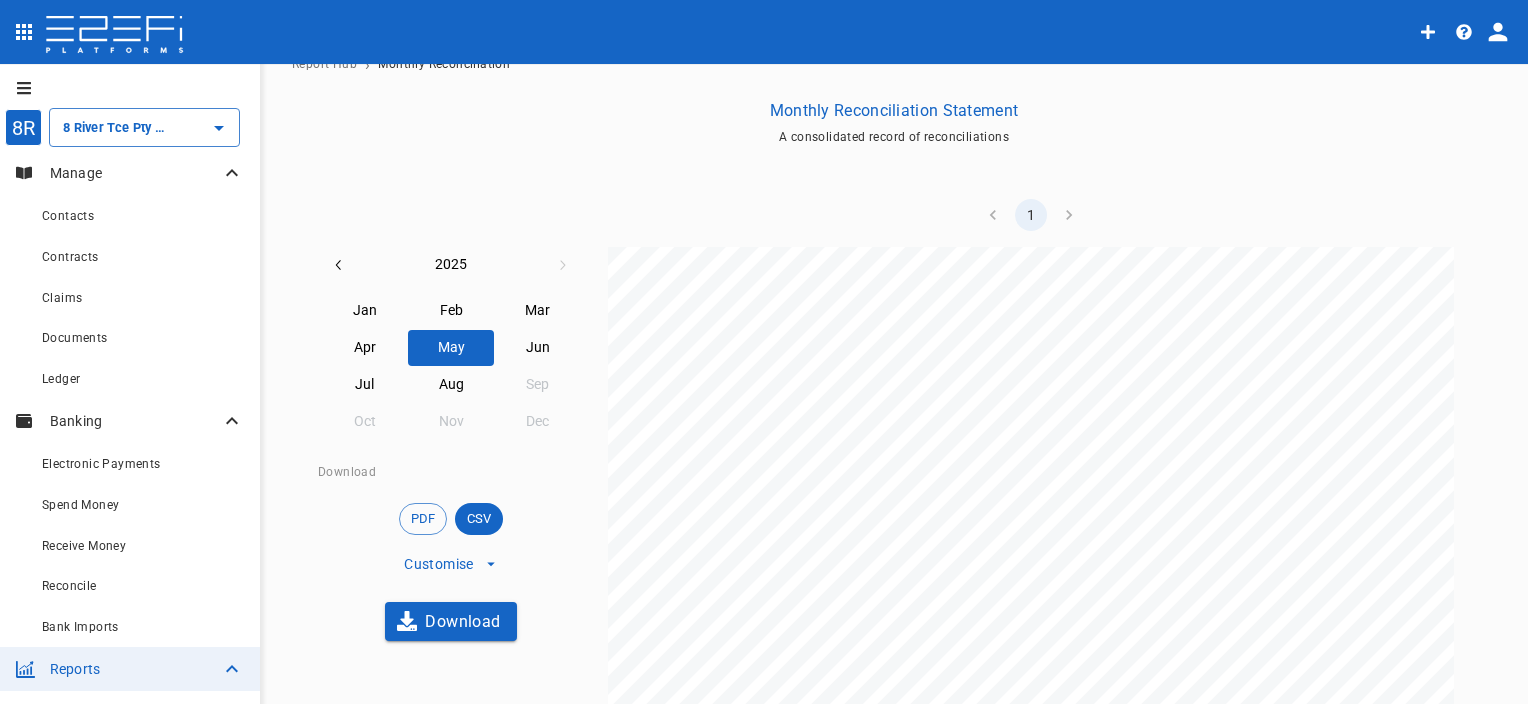 click on "Jun" at bounding box center [538, 348] 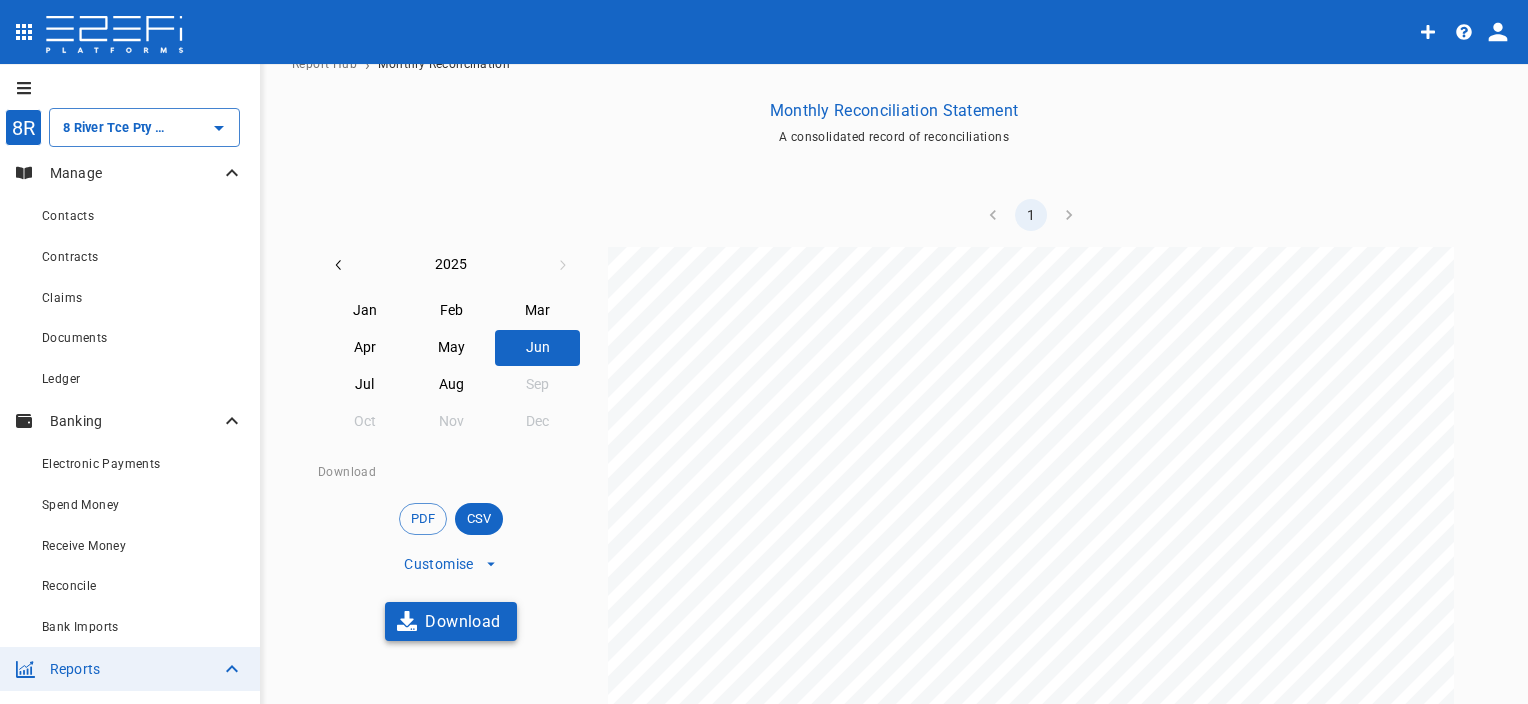 click on "Download" at bounding box center (451, 621) 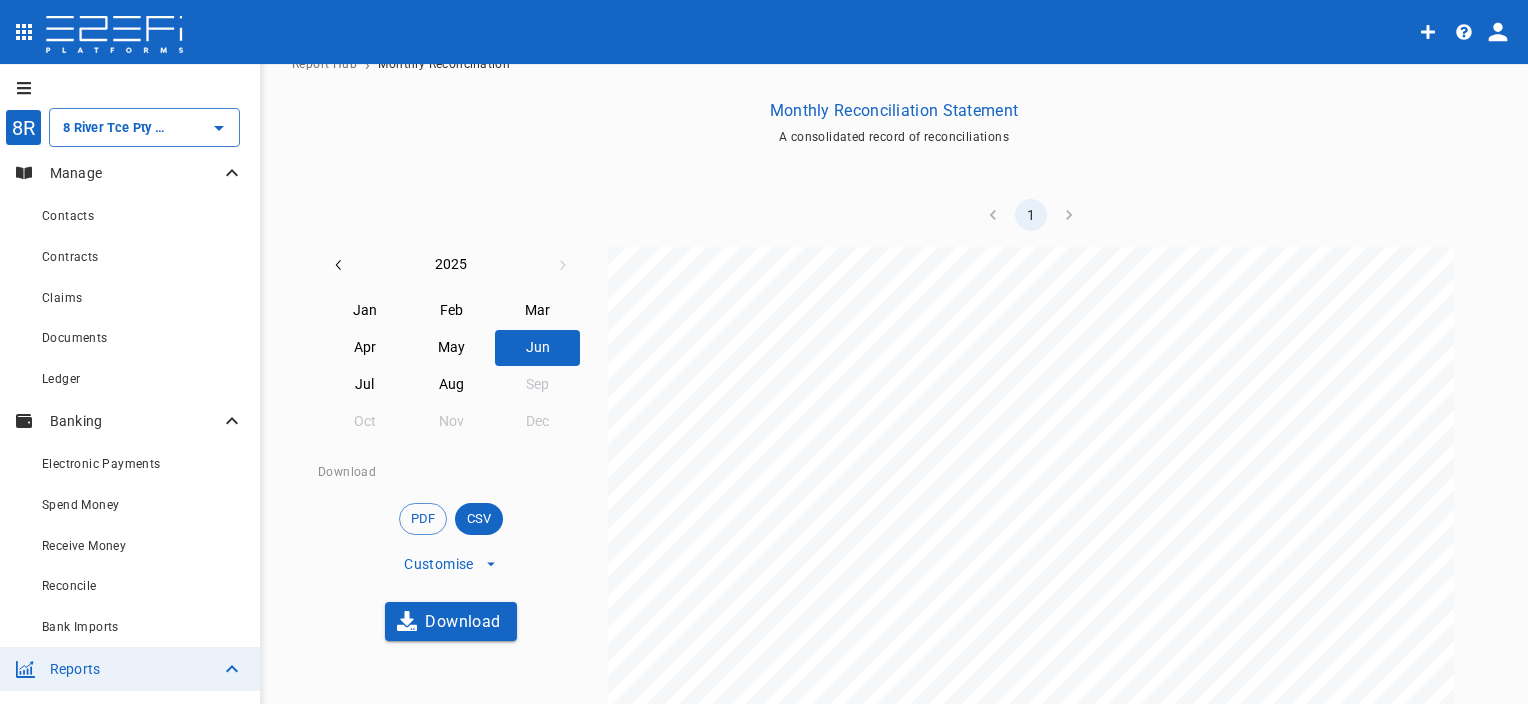 click on "Jul" at bounding box center [365, 385] 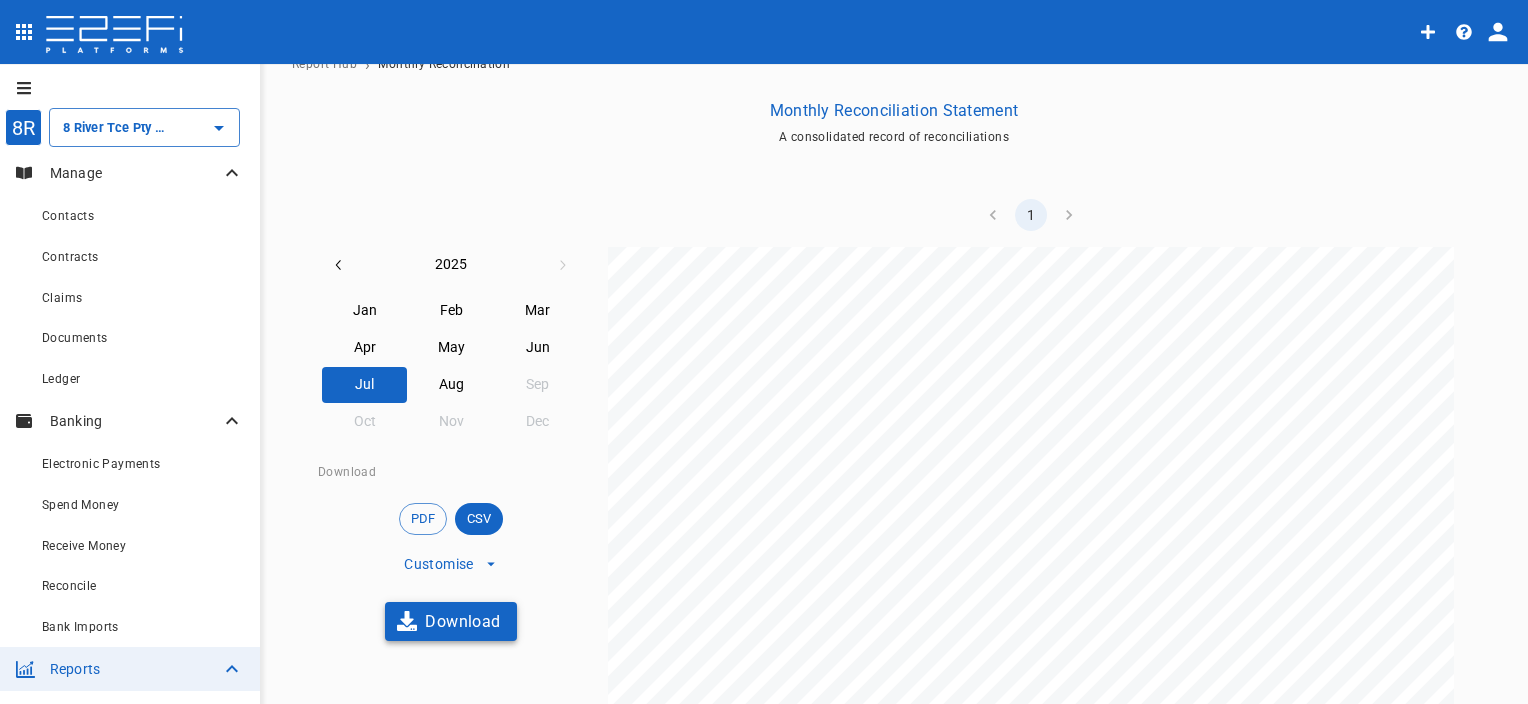 click on "Download" at bounding box center (451, 621) 